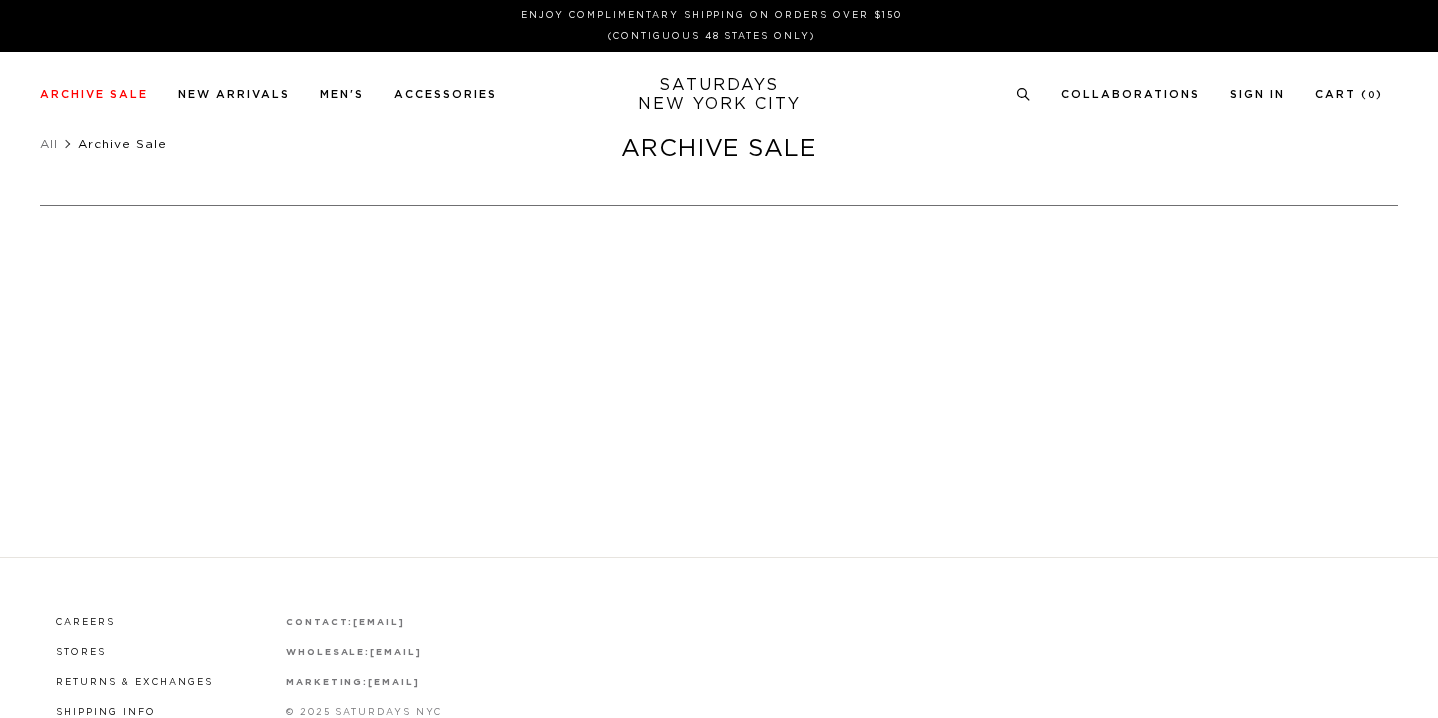 scroll, scrollTop: 0, scrollLeft: 0, axis: both 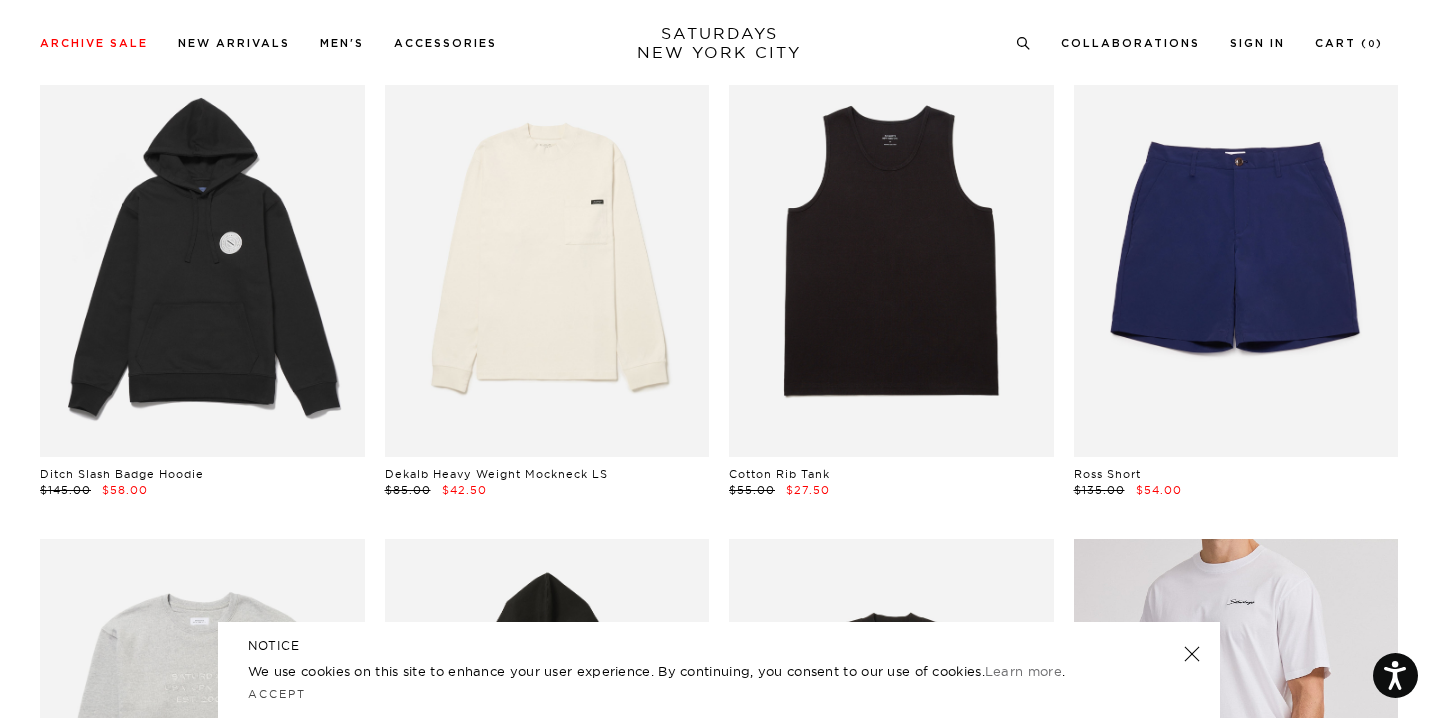 click at bounding box center [1192, 654] 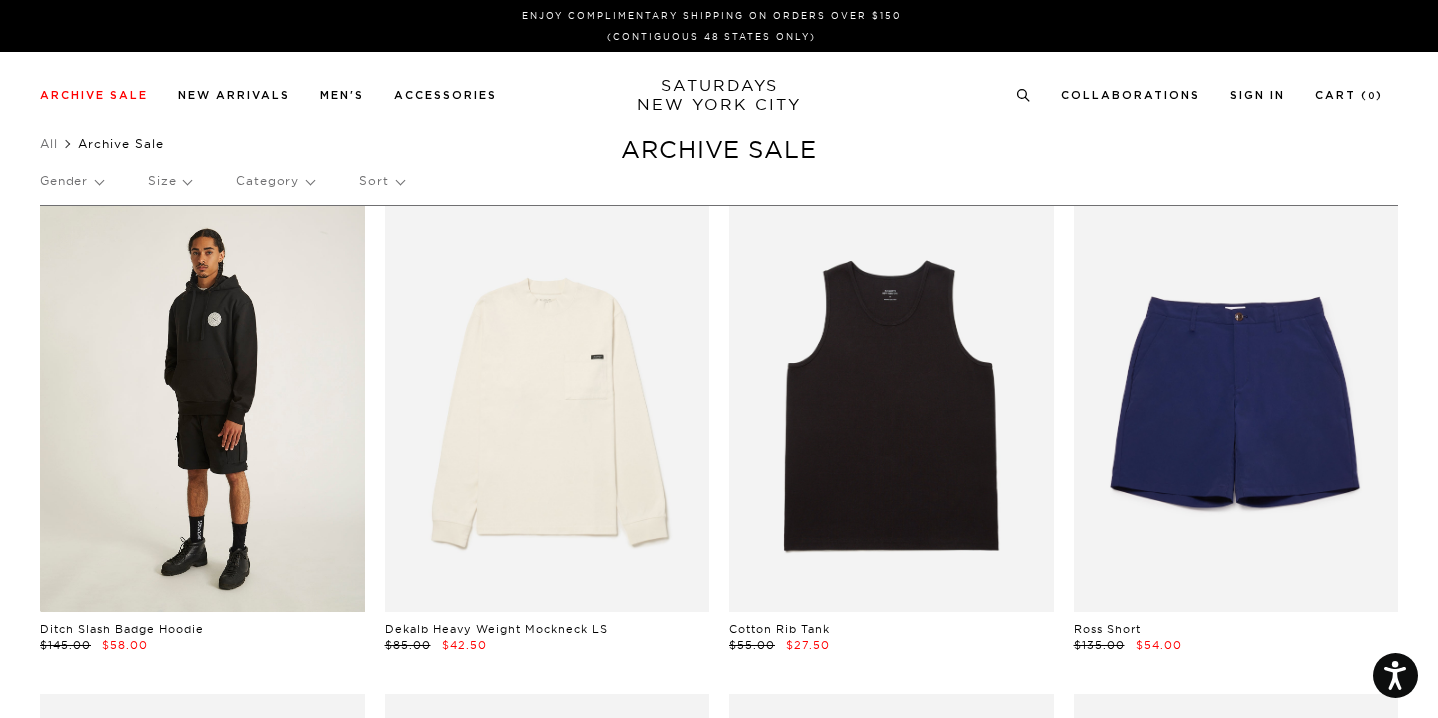 scroll, scrollTop: 0, scrollLeft: 3, axis: horizontal 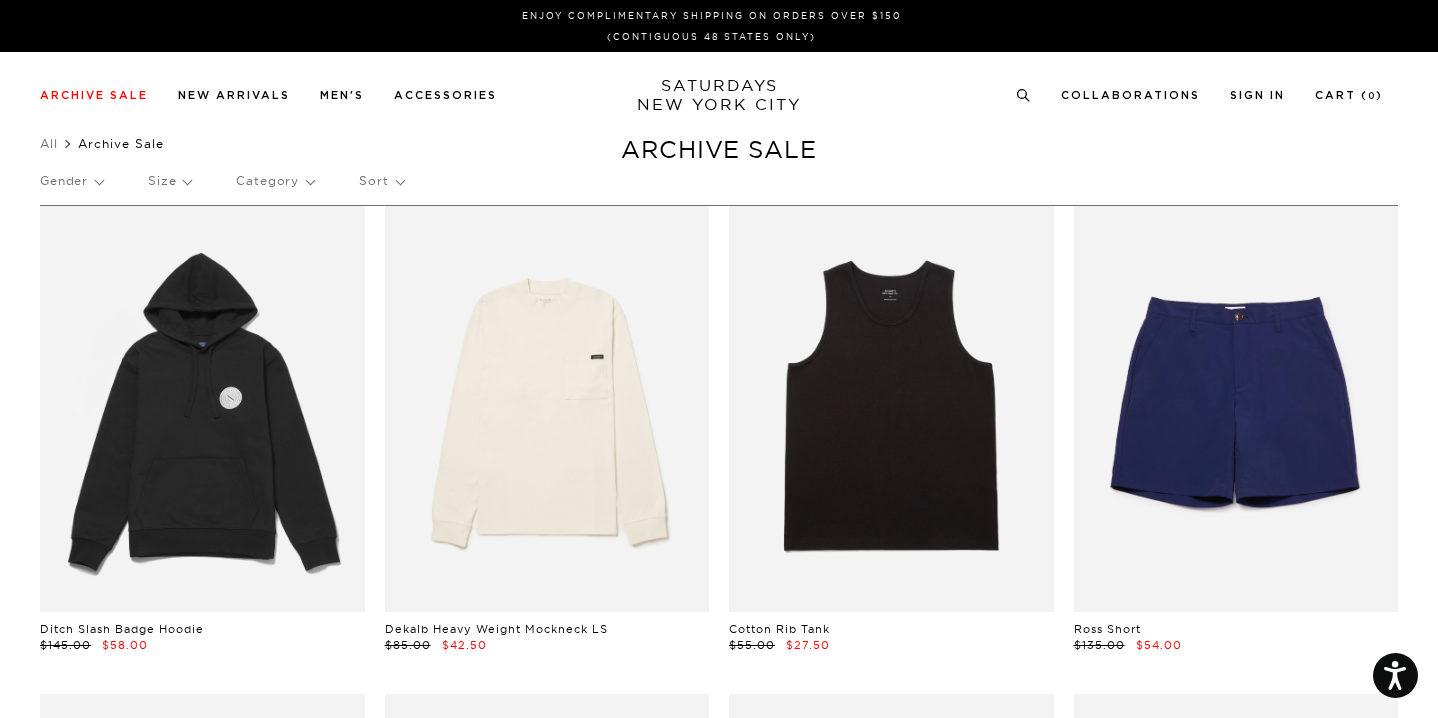 click on "Size" at bounding box center [169, 181] 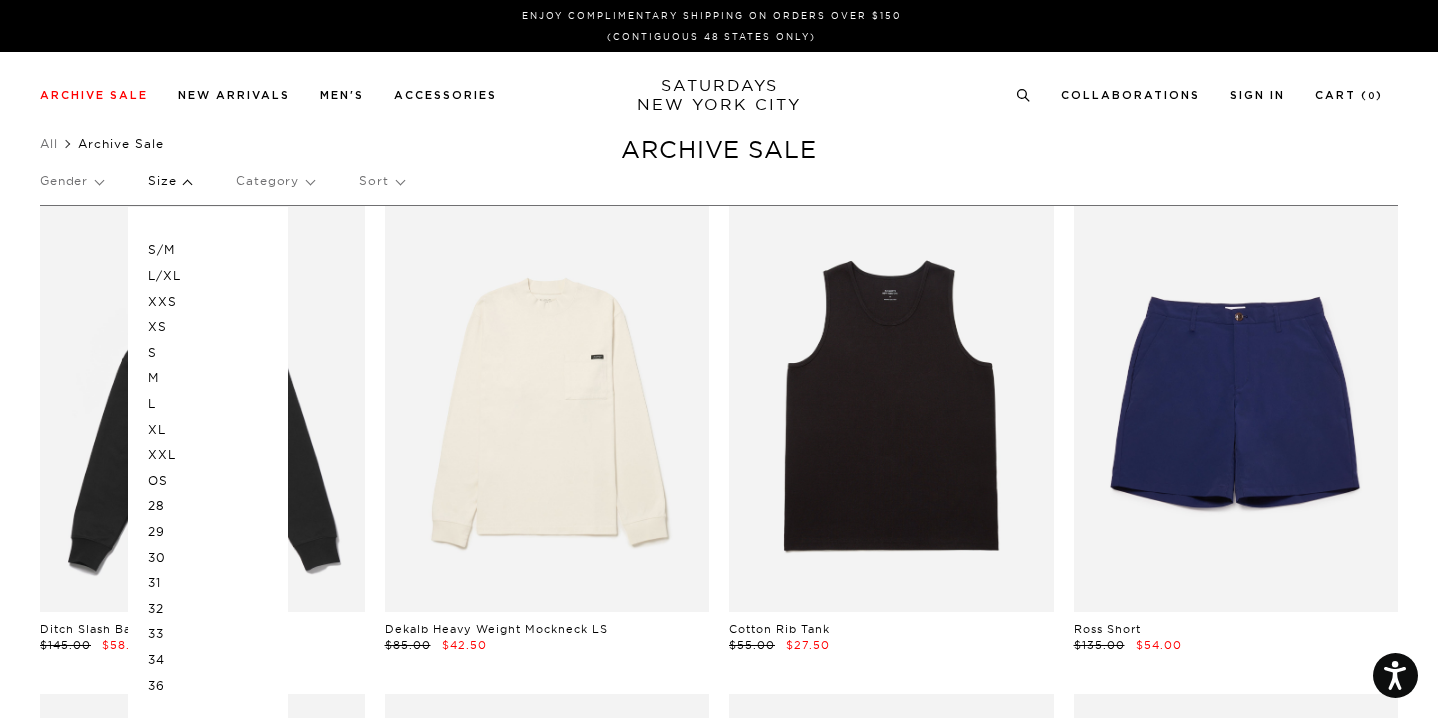 click on "XXS" at bounding box center (208, 302) 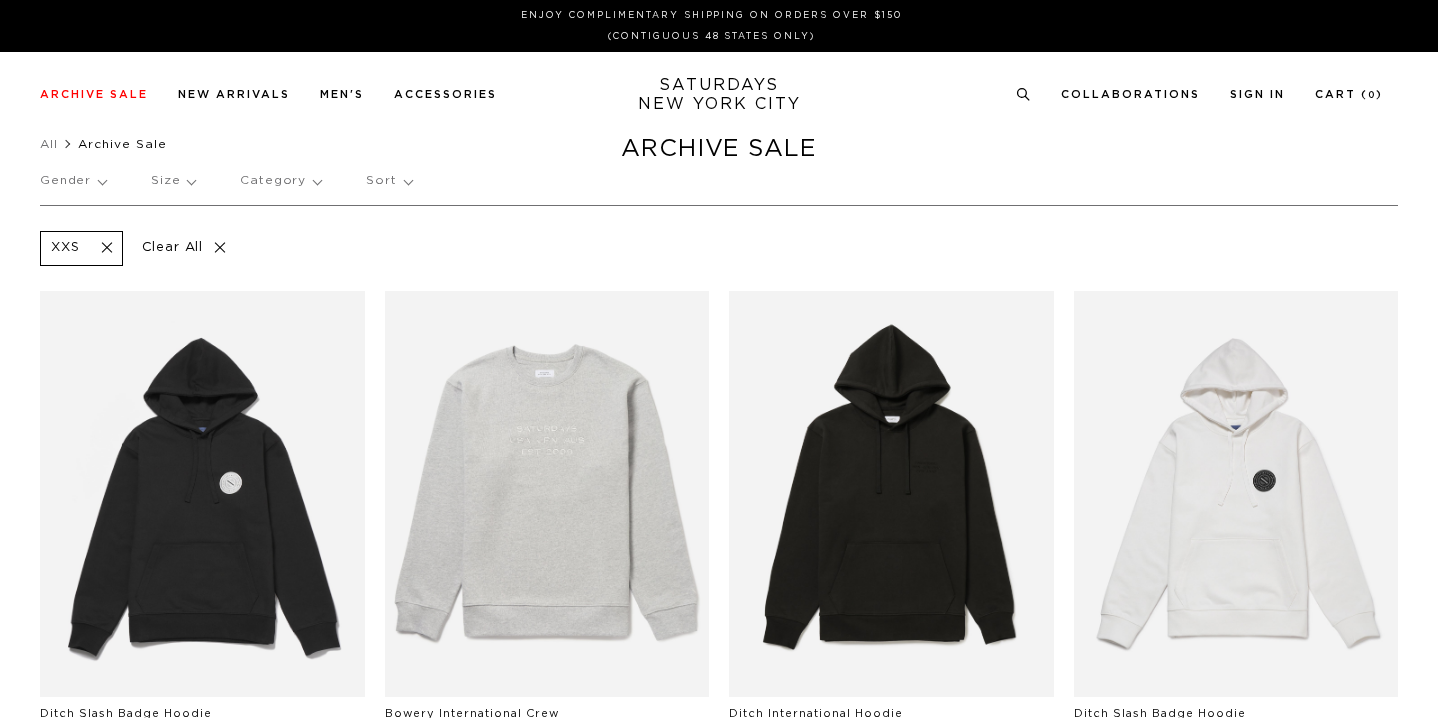 scroll, scrollTop: 0, scrollLeft: 0, axis: both 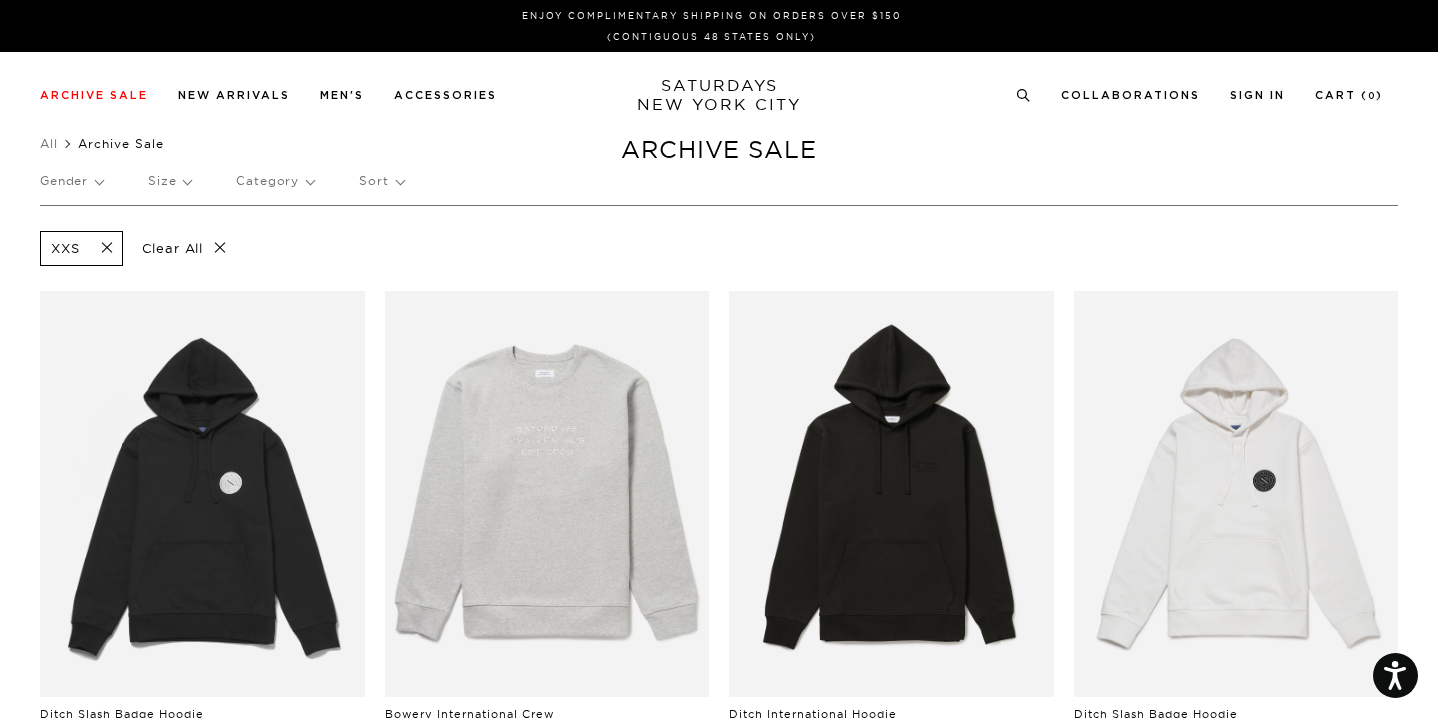 click on "Size" at bounding box center (169, 181) 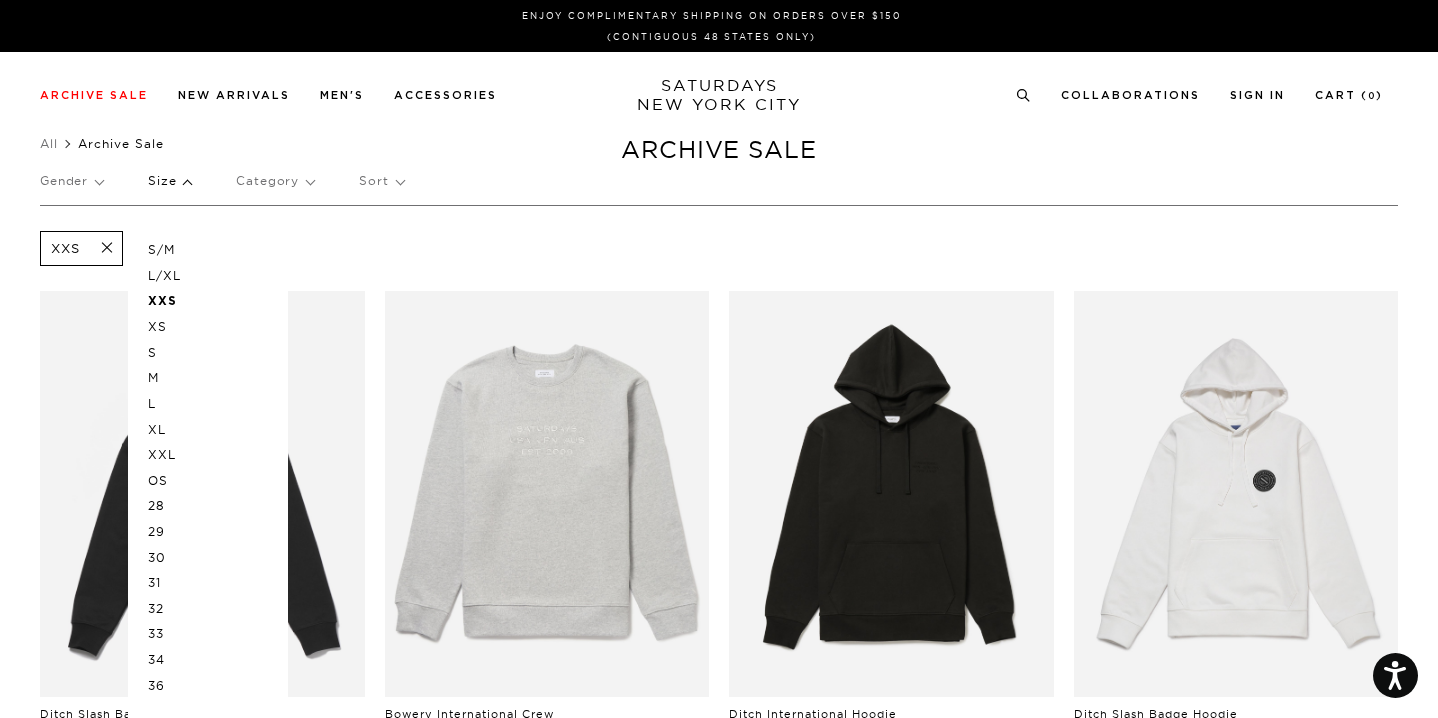 click on "S/M" at bounding box center (208, 250) 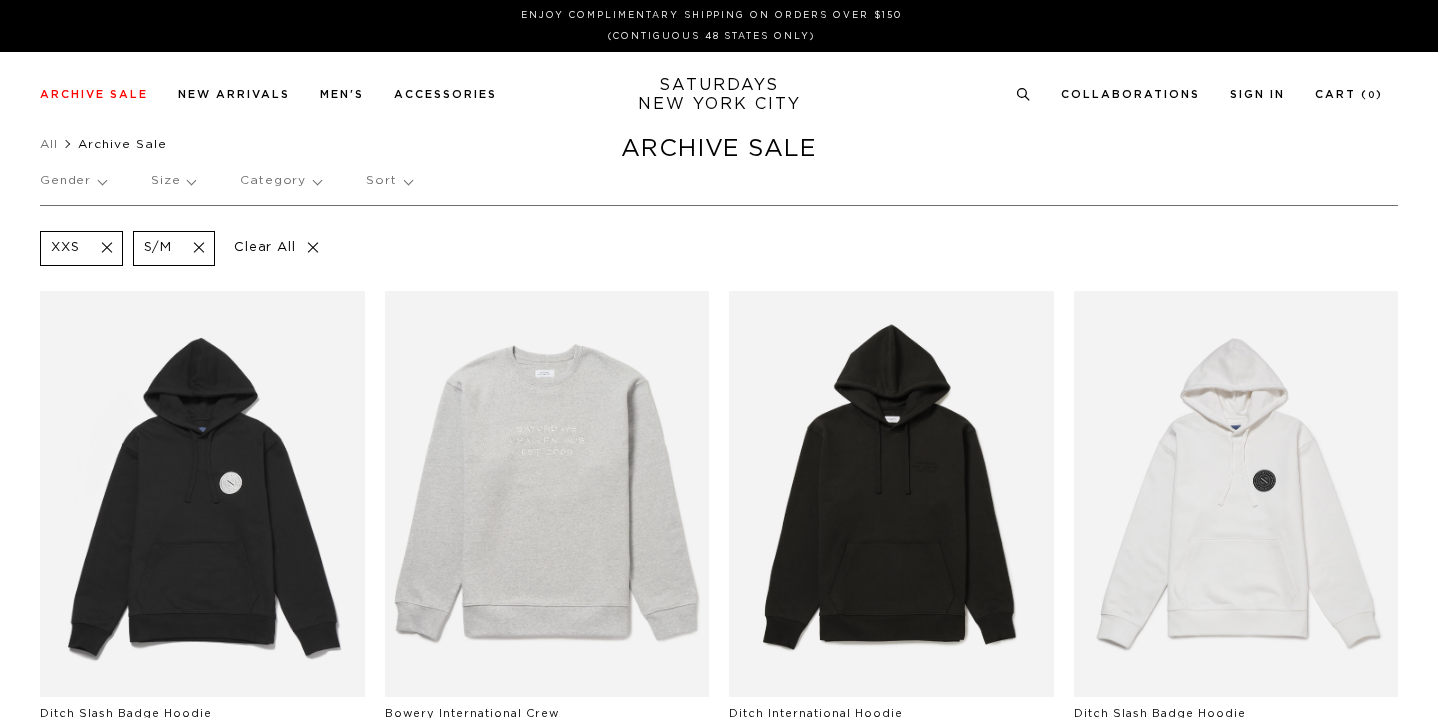 scroll, scrollTop: 0, scrollLeft: 0, axis: both 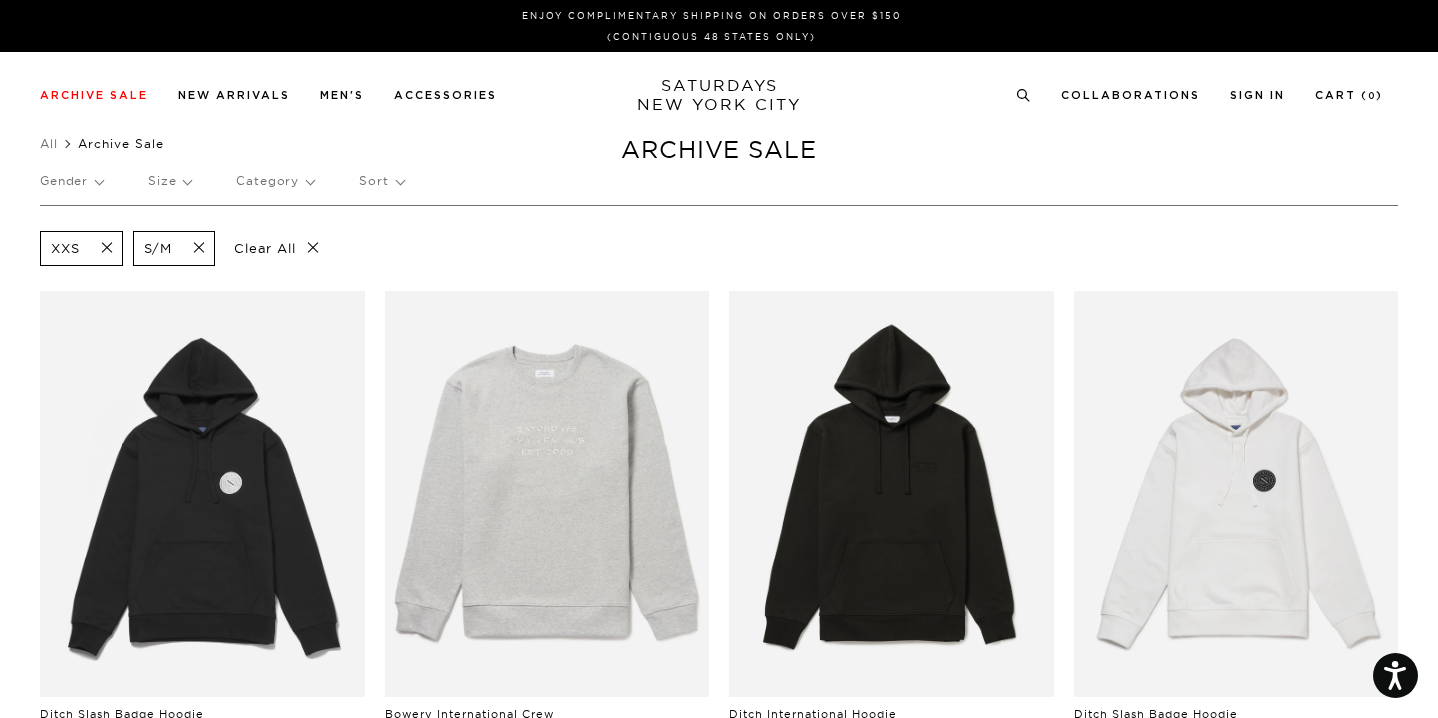 click on "Size" at bounding box center [169, 181] 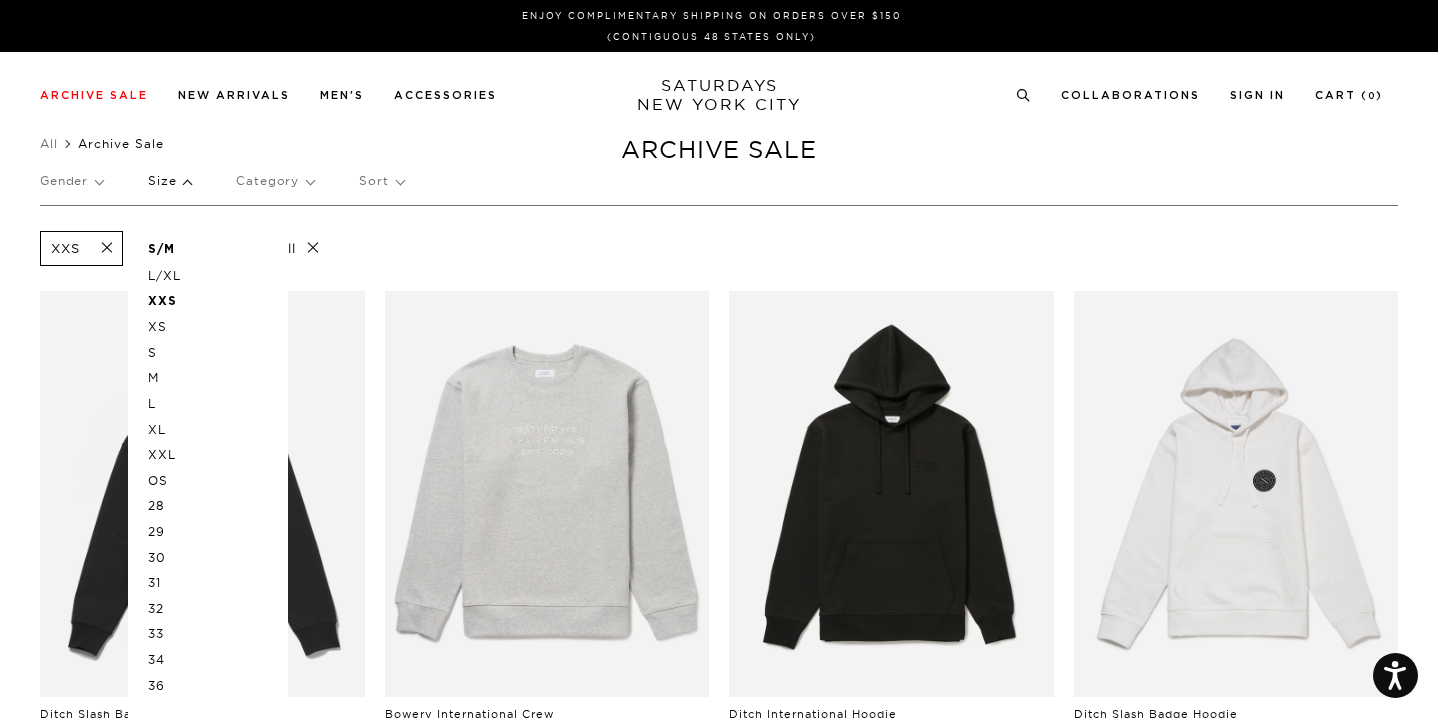 click on "XS" at bounding box center [208, 327] 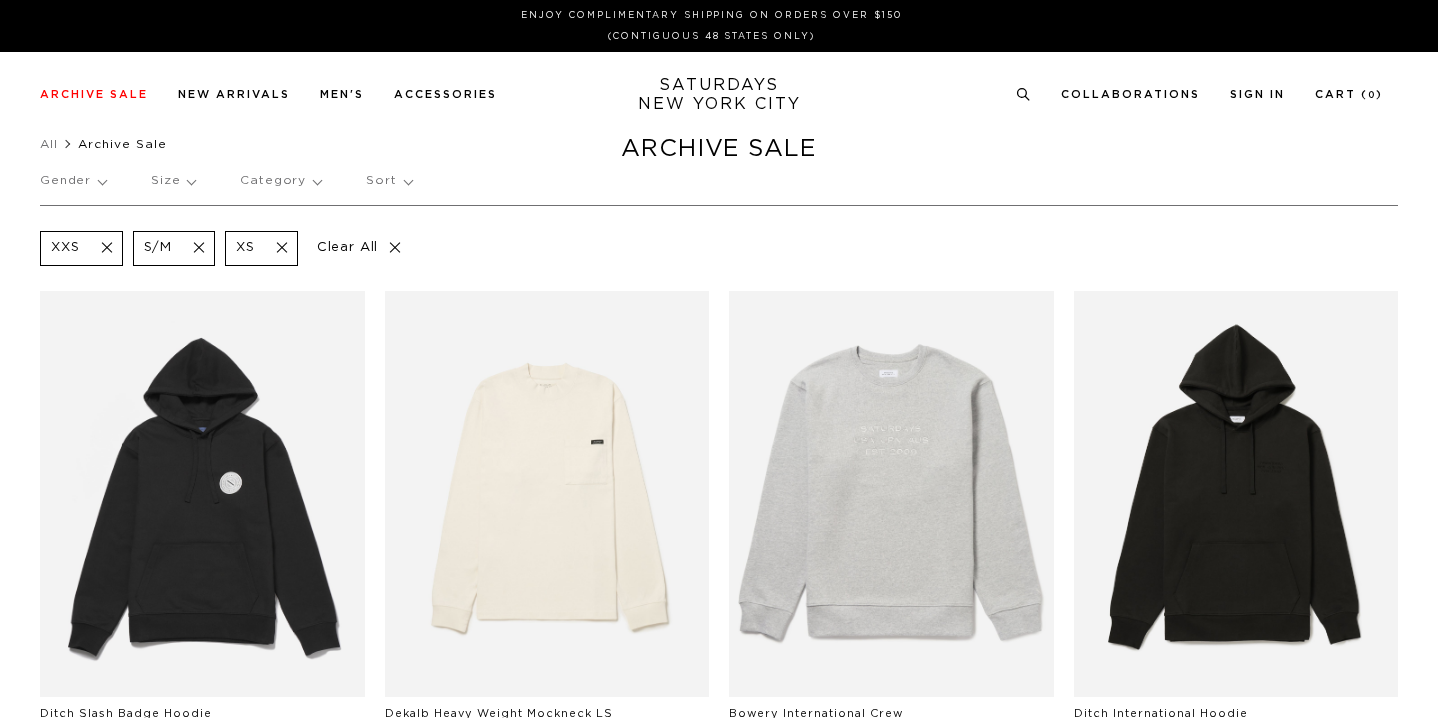 scroll, scrollTop: 0, scrollLeft: 0, axis: both 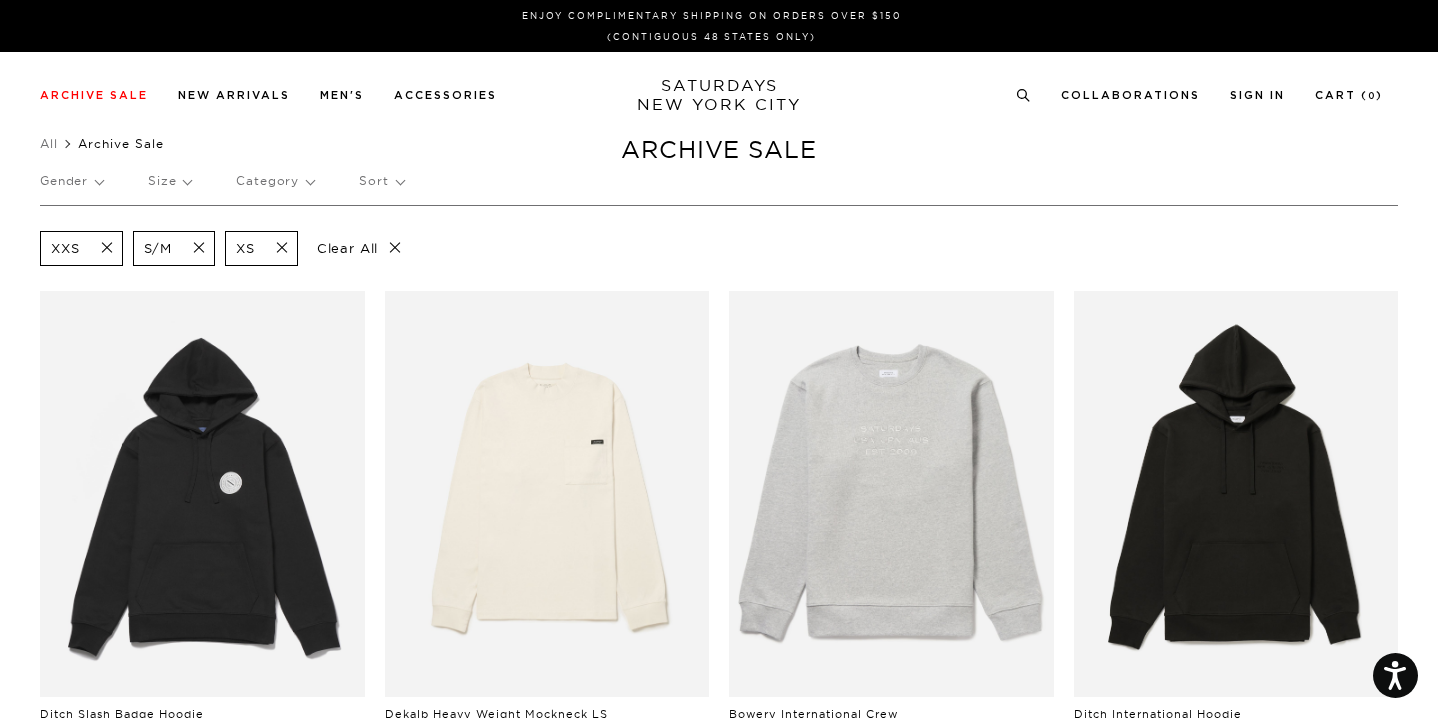 click at bounding box center (193, 248) 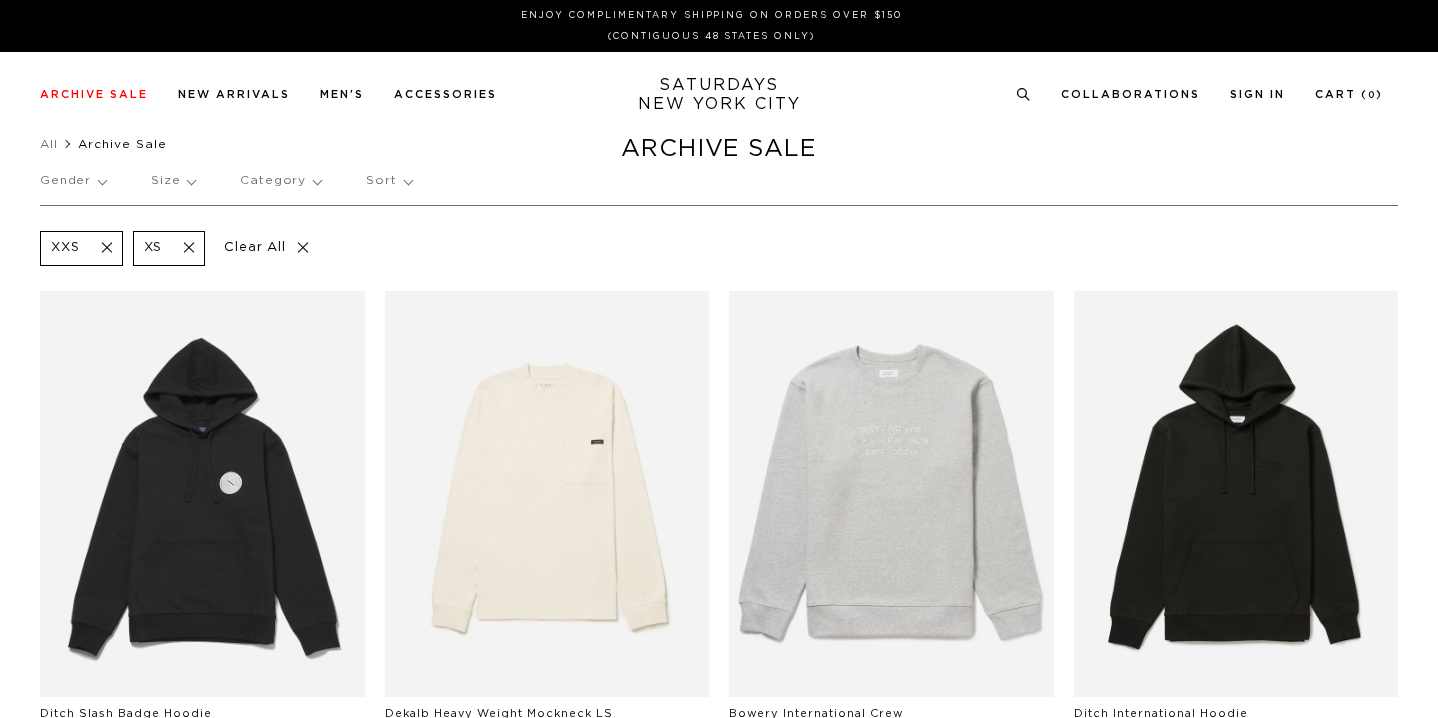 scroll, scrollTop: 0, scrollLeft: 0, axis: both 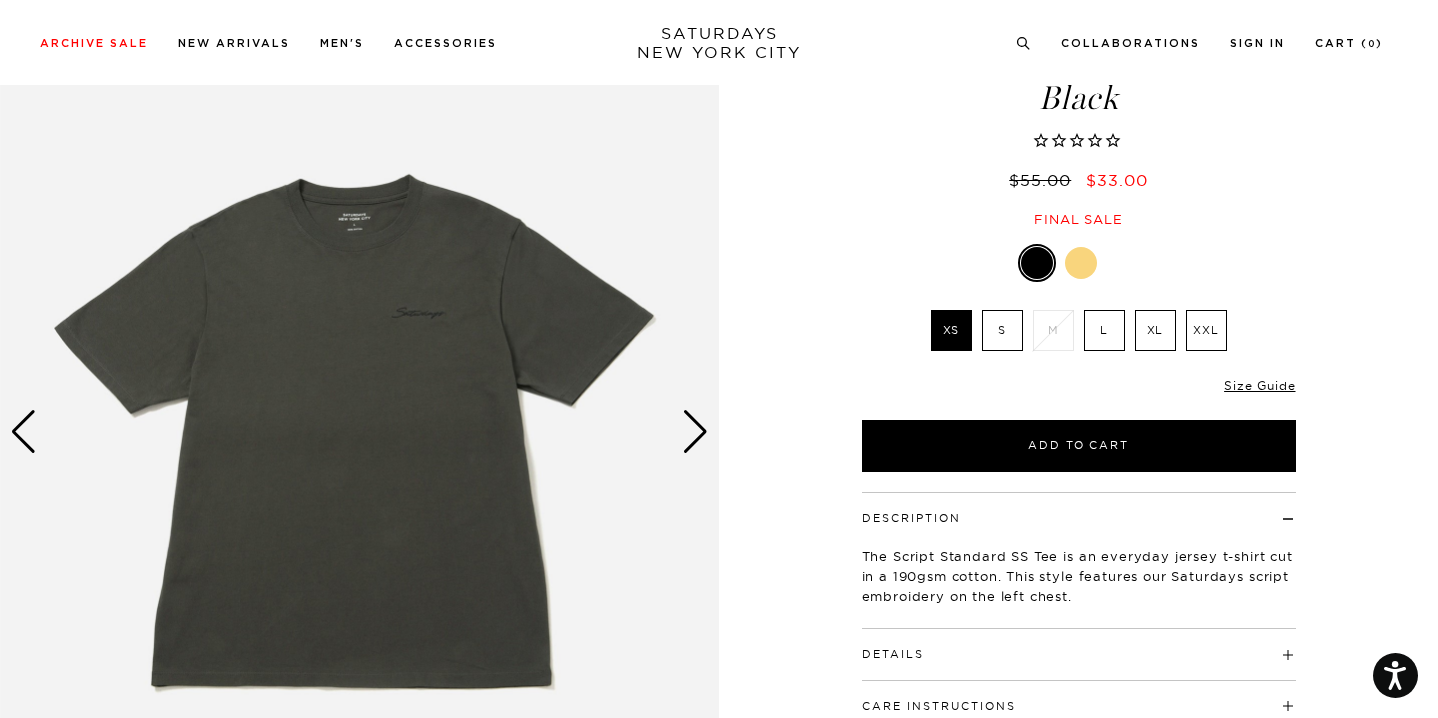 click at bounding box center [695, 432] 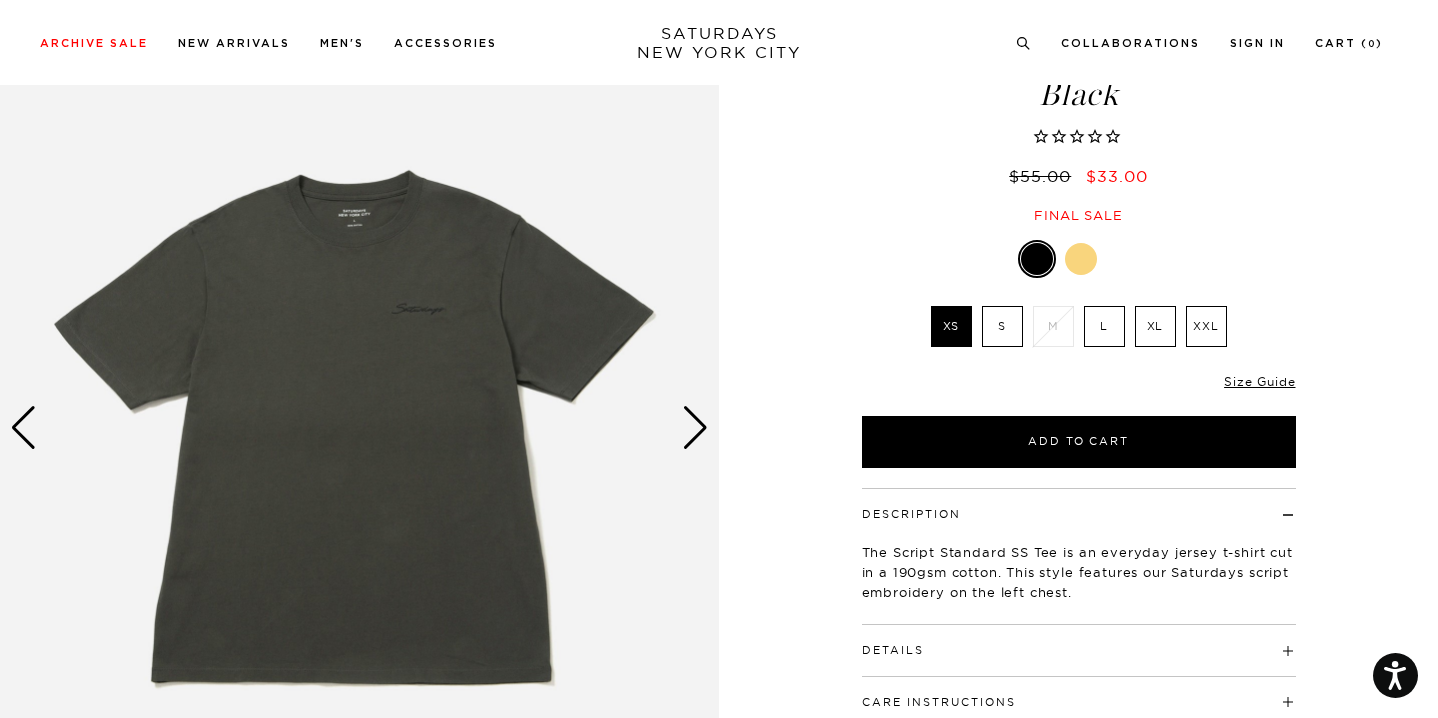 scroll, scrollTop: 125, scrollLeft: 3, axis: both 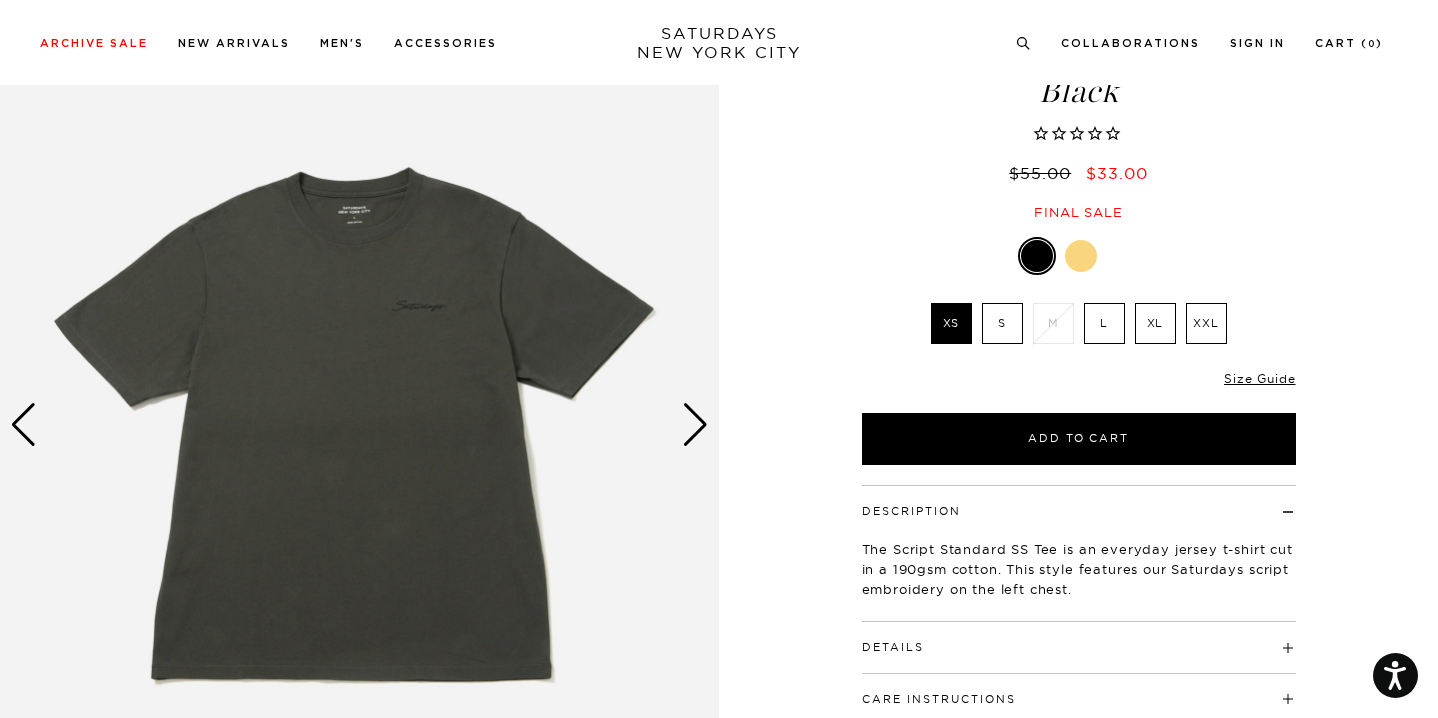 click at bounding box center [695, 425] 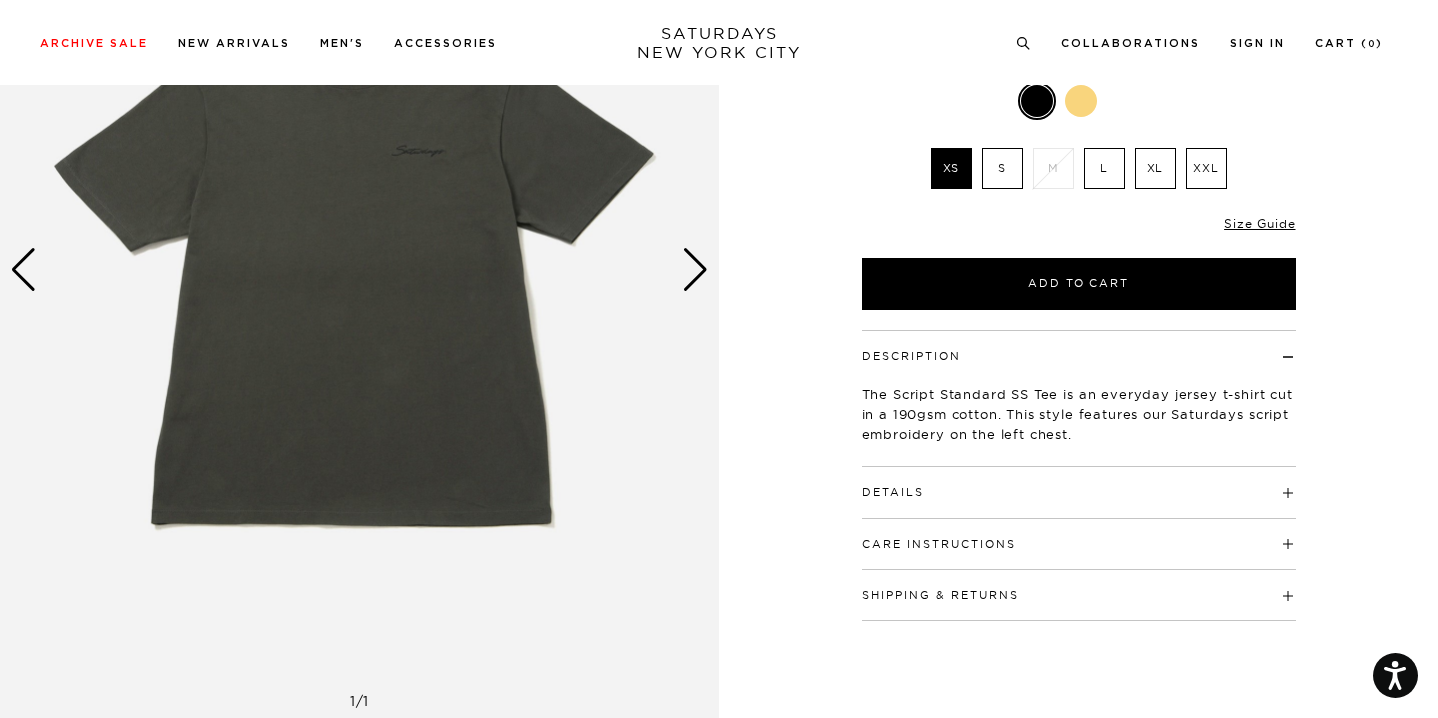 scroll, scrollTop: 0, scrollLeft: 3, axis: horizontal 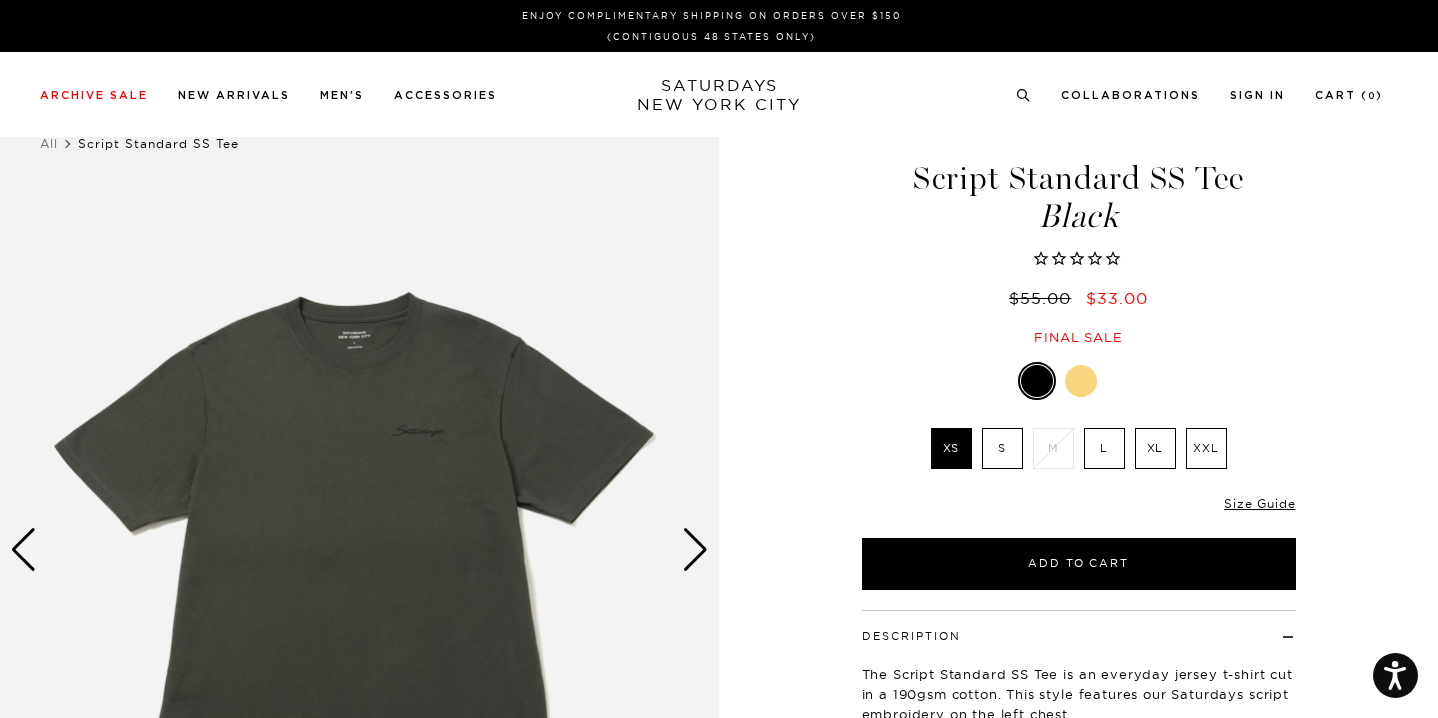 click at bounding box center [1081, 381] 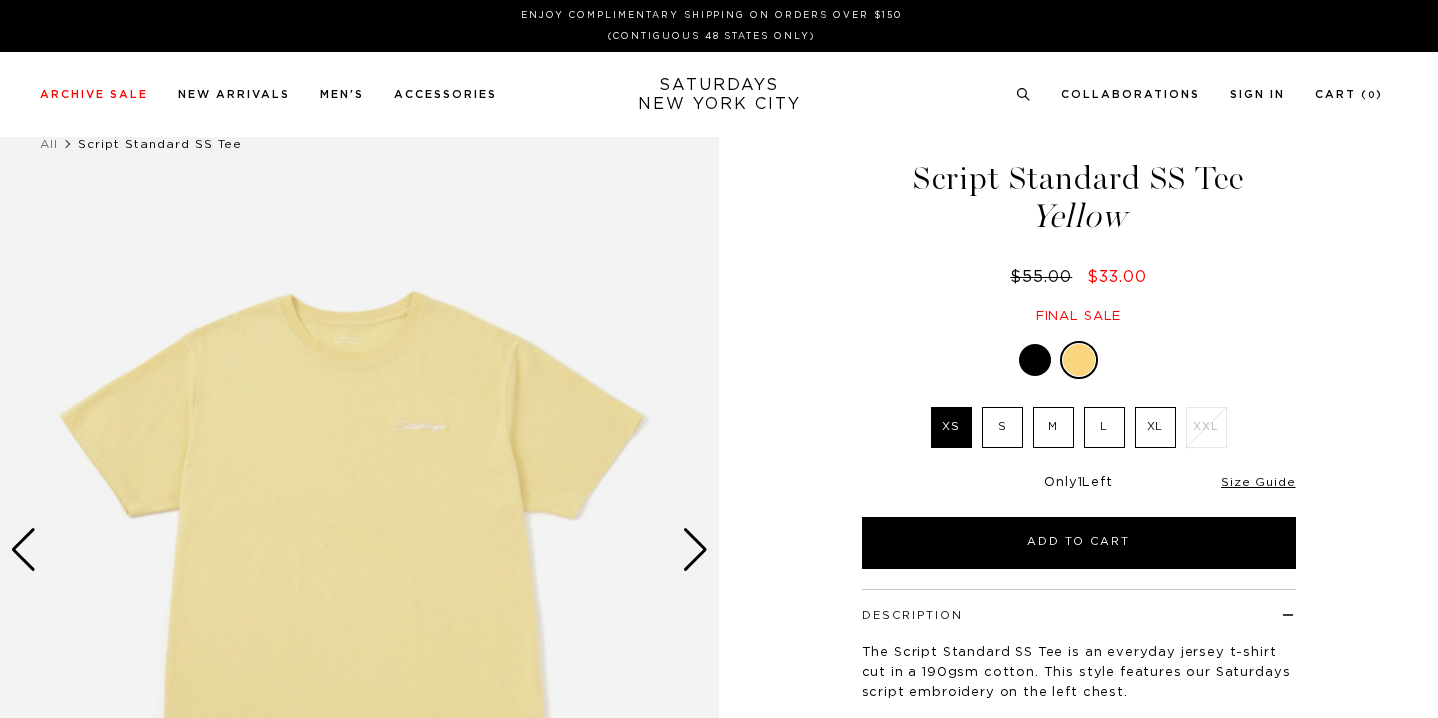 scroll, scrollTop: 0, scrollLeft: 0, axis: both 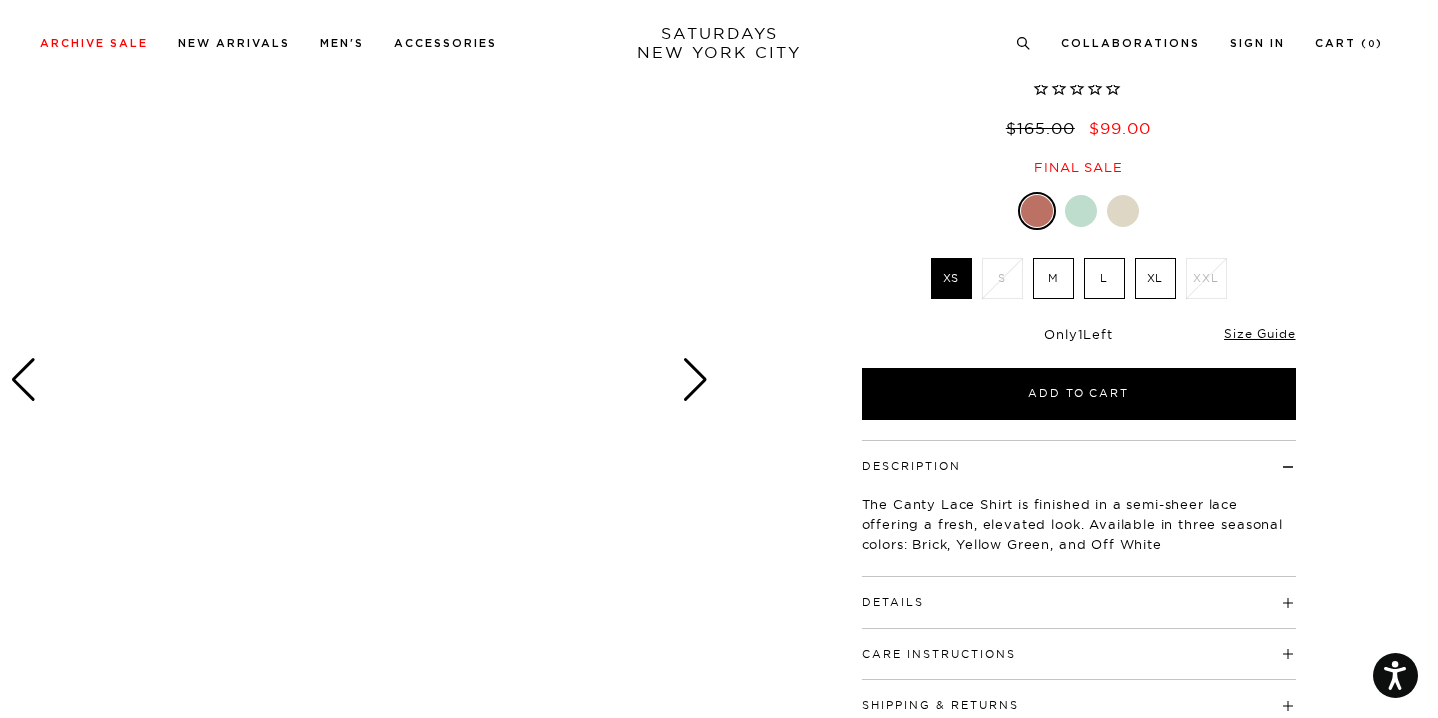 click at bounding box center [695, 380] 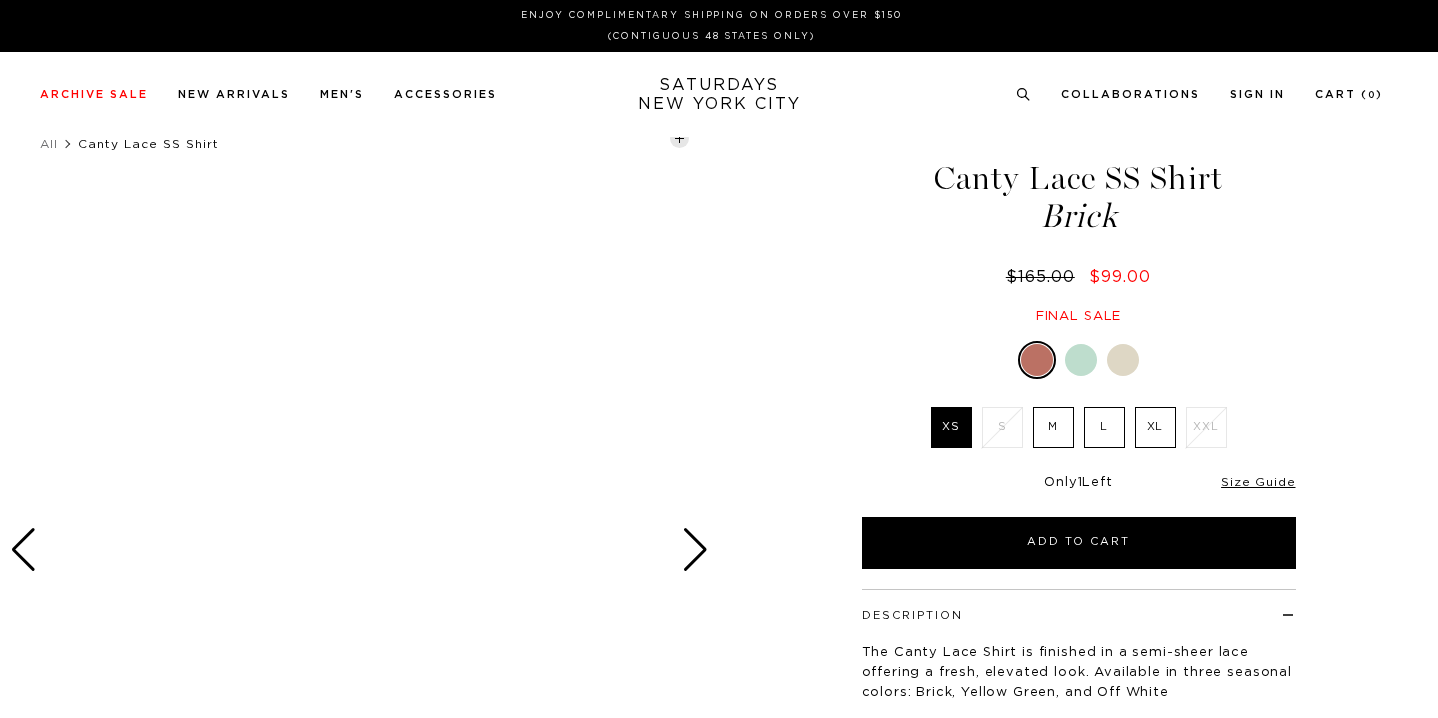 scroll, scrollTop: 170, scrollLeft: 0, axis: vertical 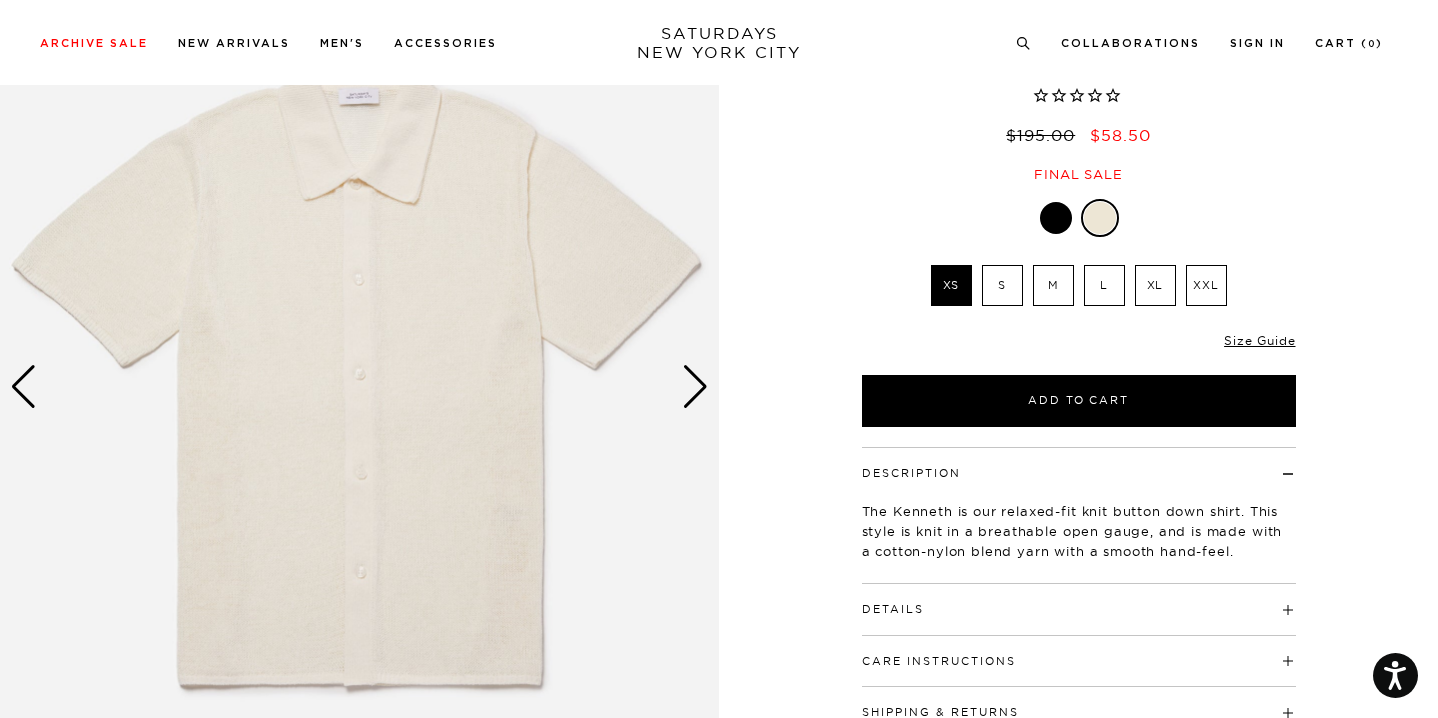 click at bounding box center [695, 387] 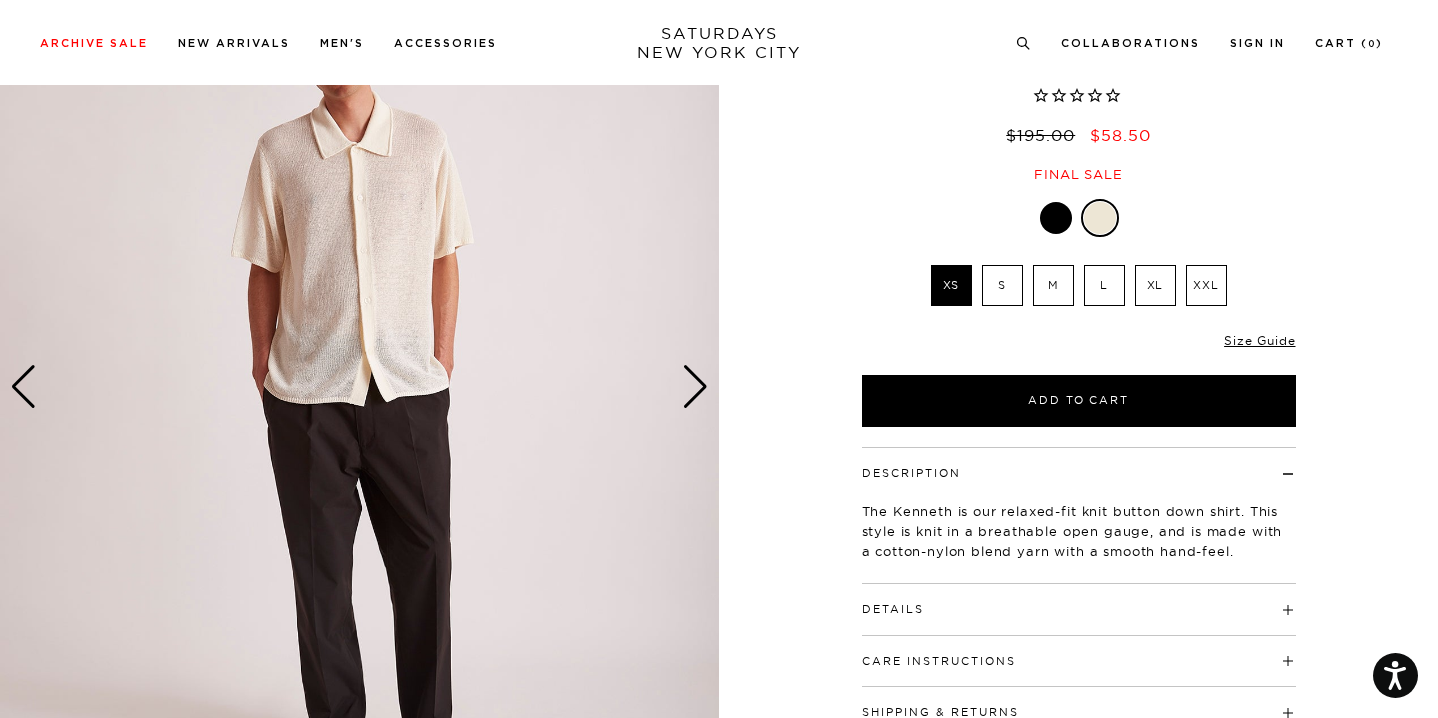 click at bounding box center [695, 387] 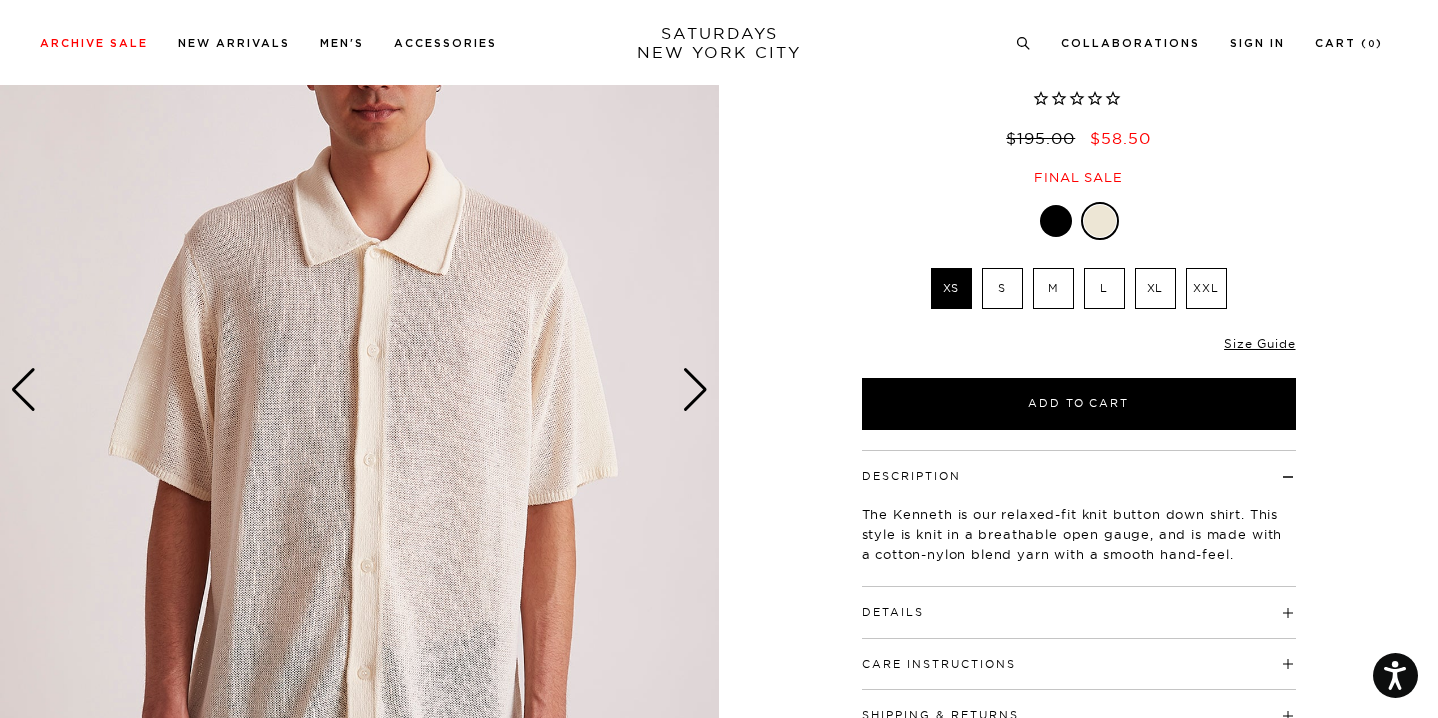 click at bounding box center (695, 390) 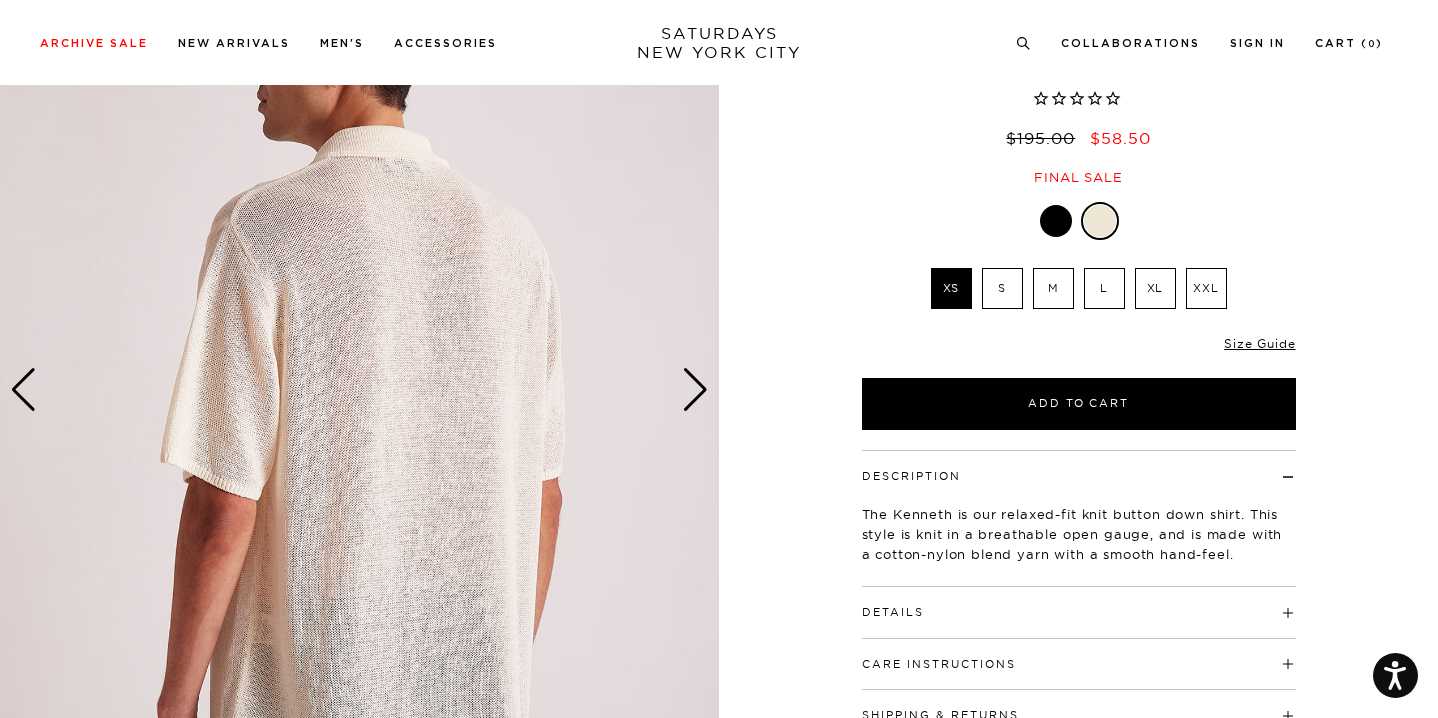 scroll, scrollTop: 157, scrollLeft: 12, axis: both 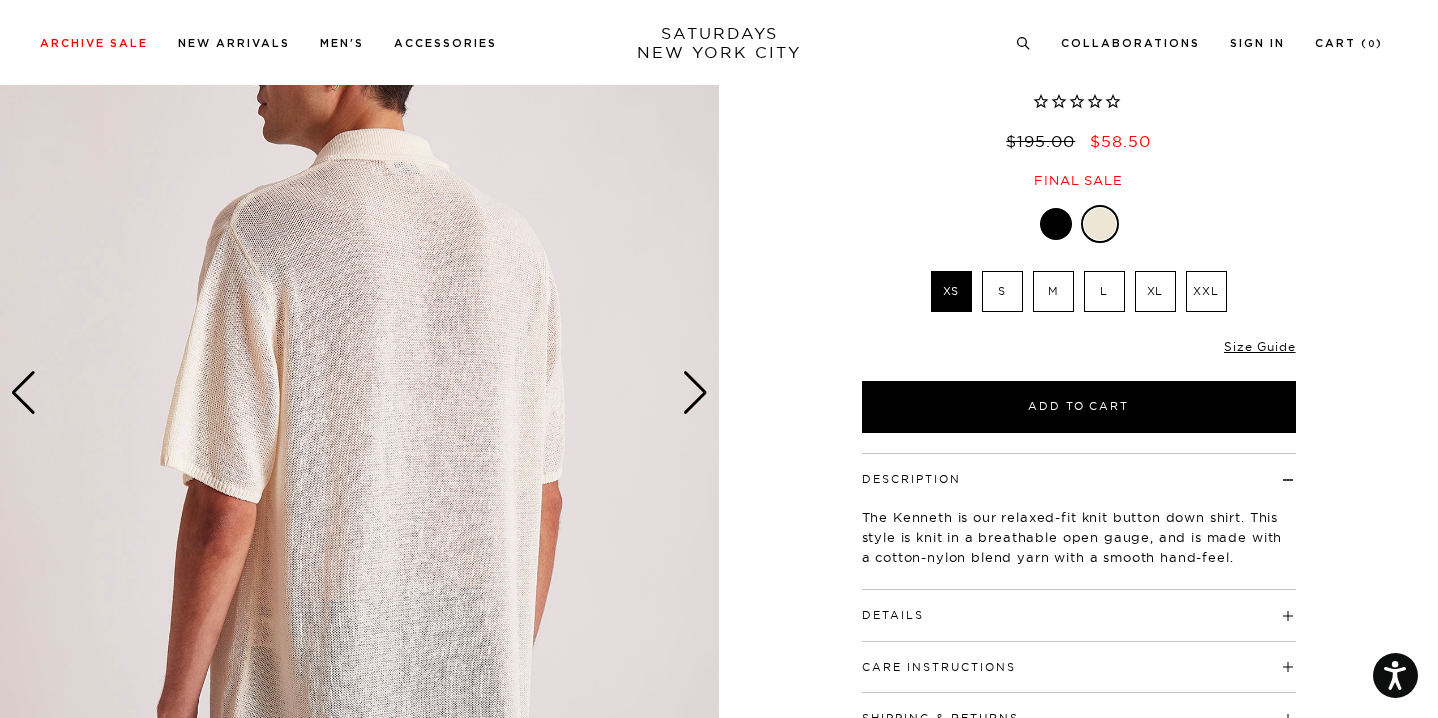 click at bounding box center [695, 393] 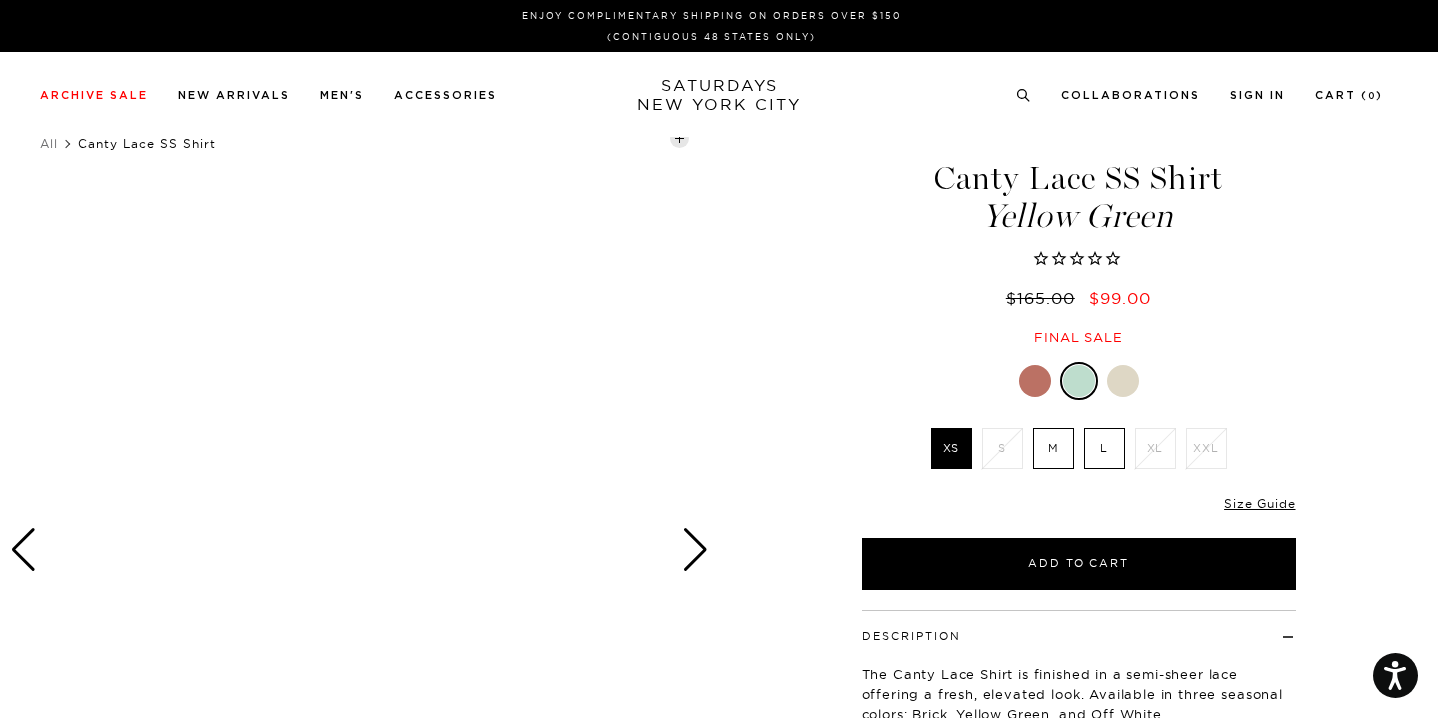 scroll, scrollTop: 0, scrollLeft: 0, axis: both 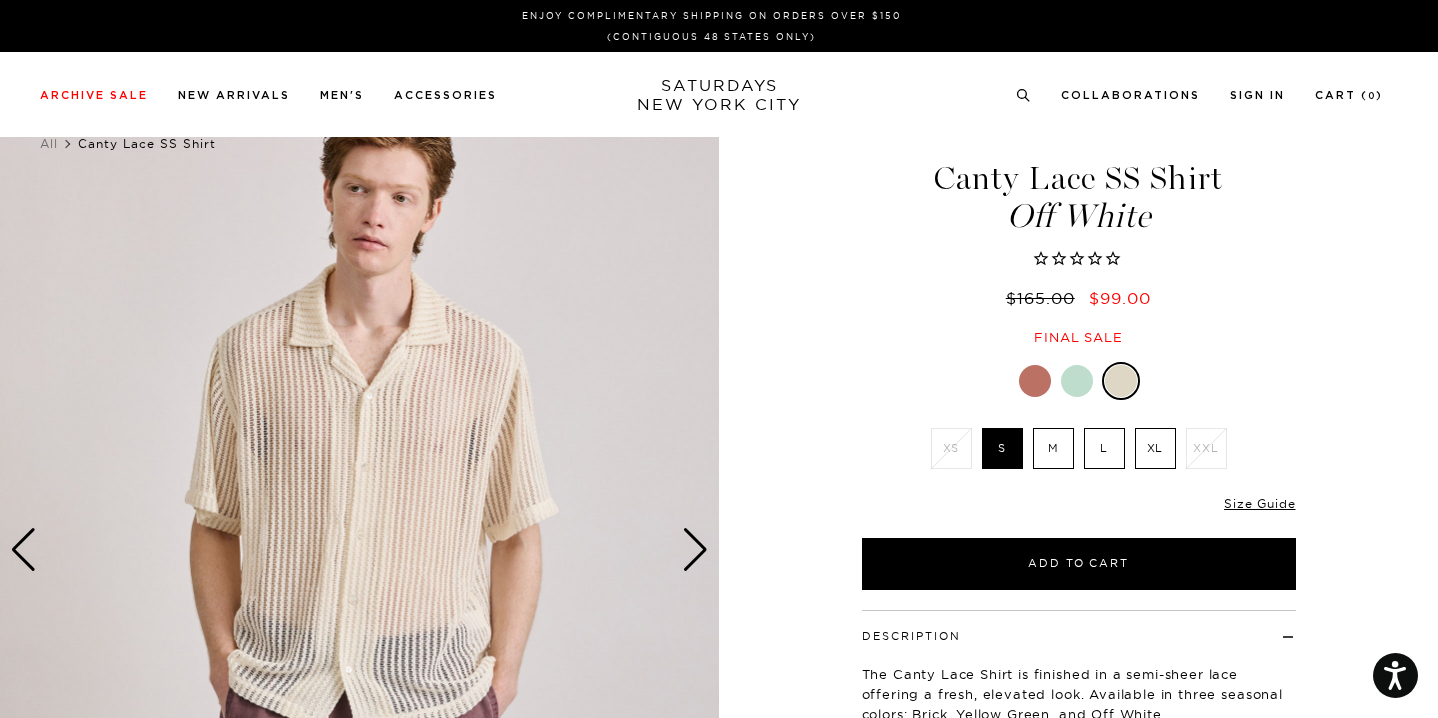 click at bounding box center [1077, 381] 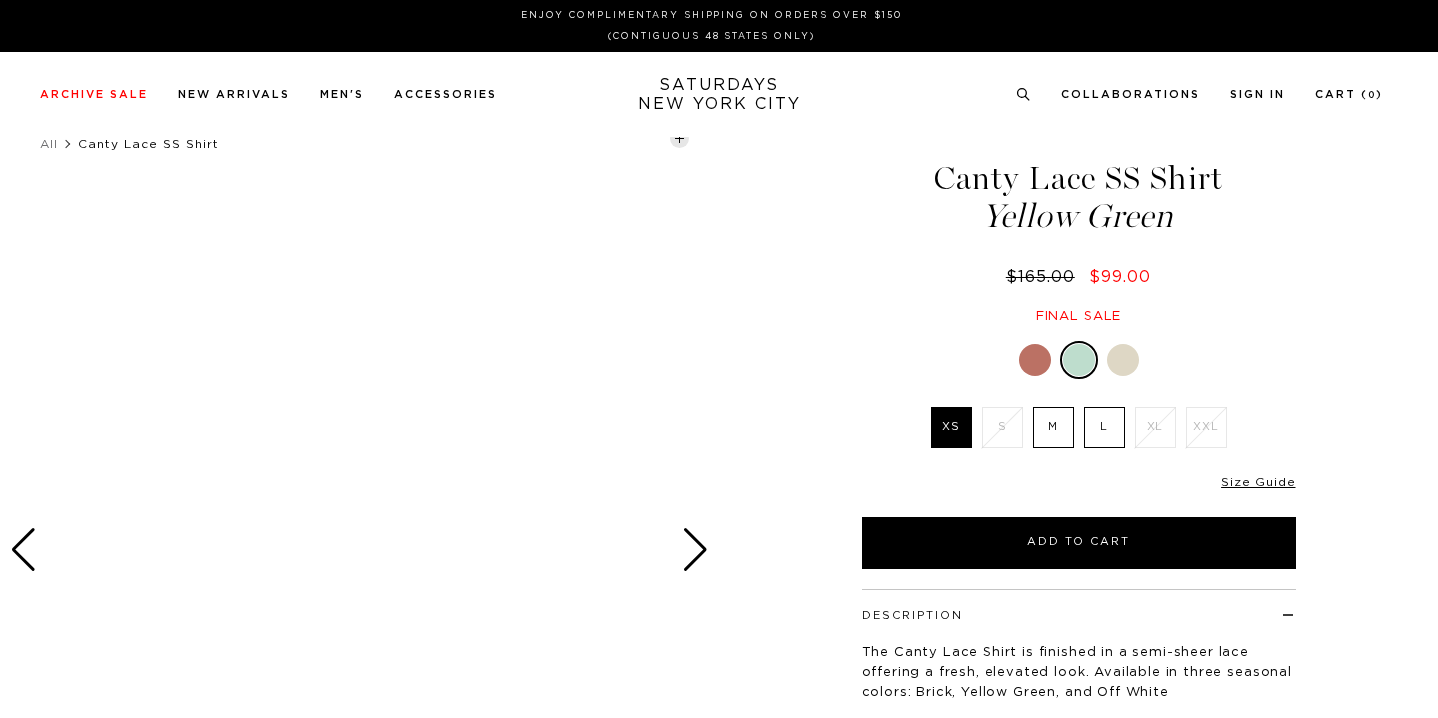 scroll, scrollTop: 0, scrollLeft: 0, axis: both 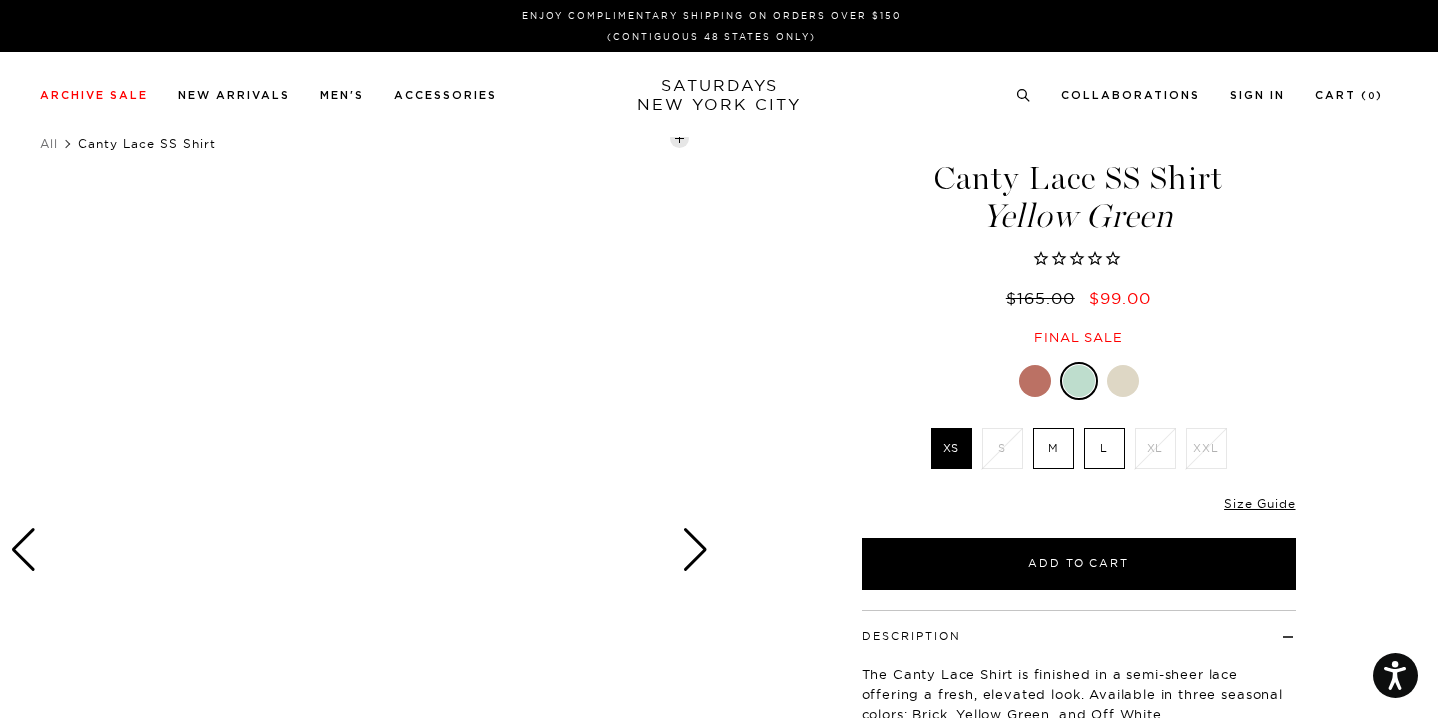 click at bounding box center (1123, 381) 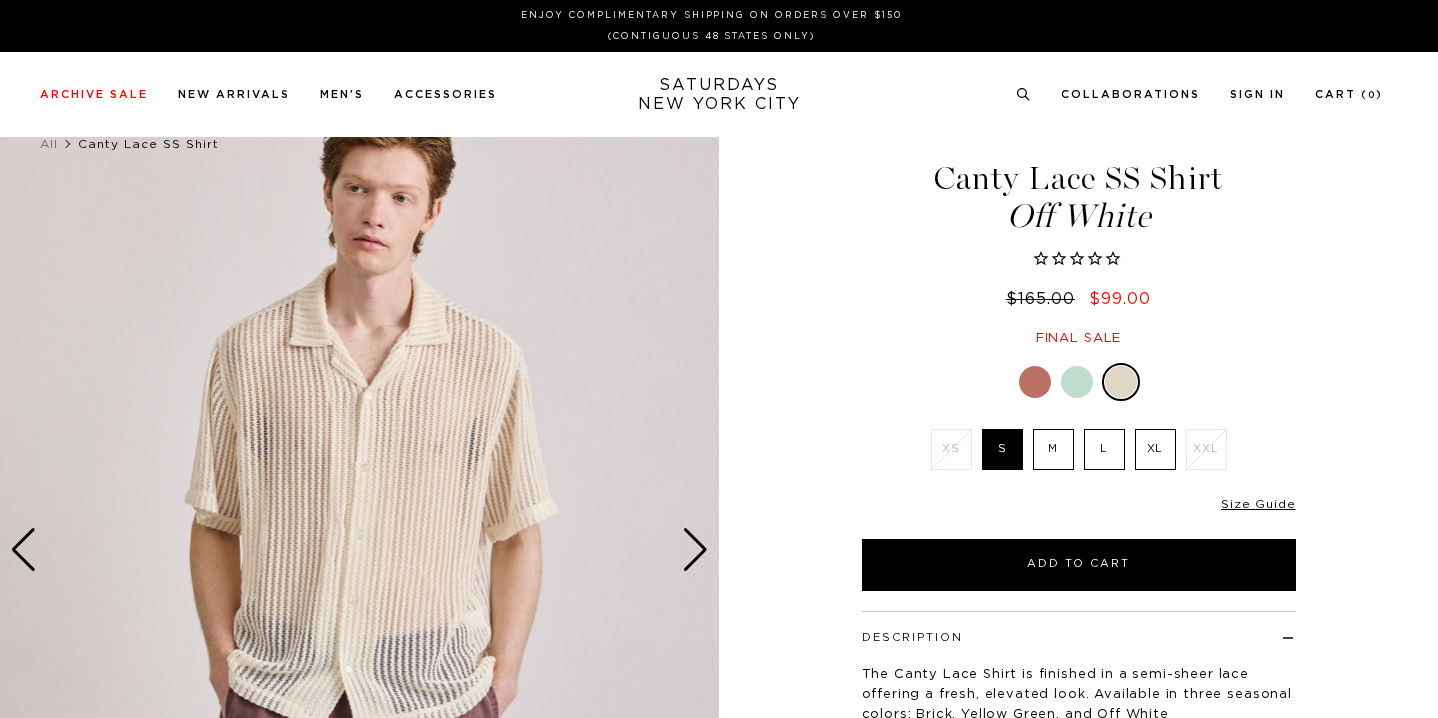 scroll, scrollTop: 0, scrollLeft: 0, axis: both 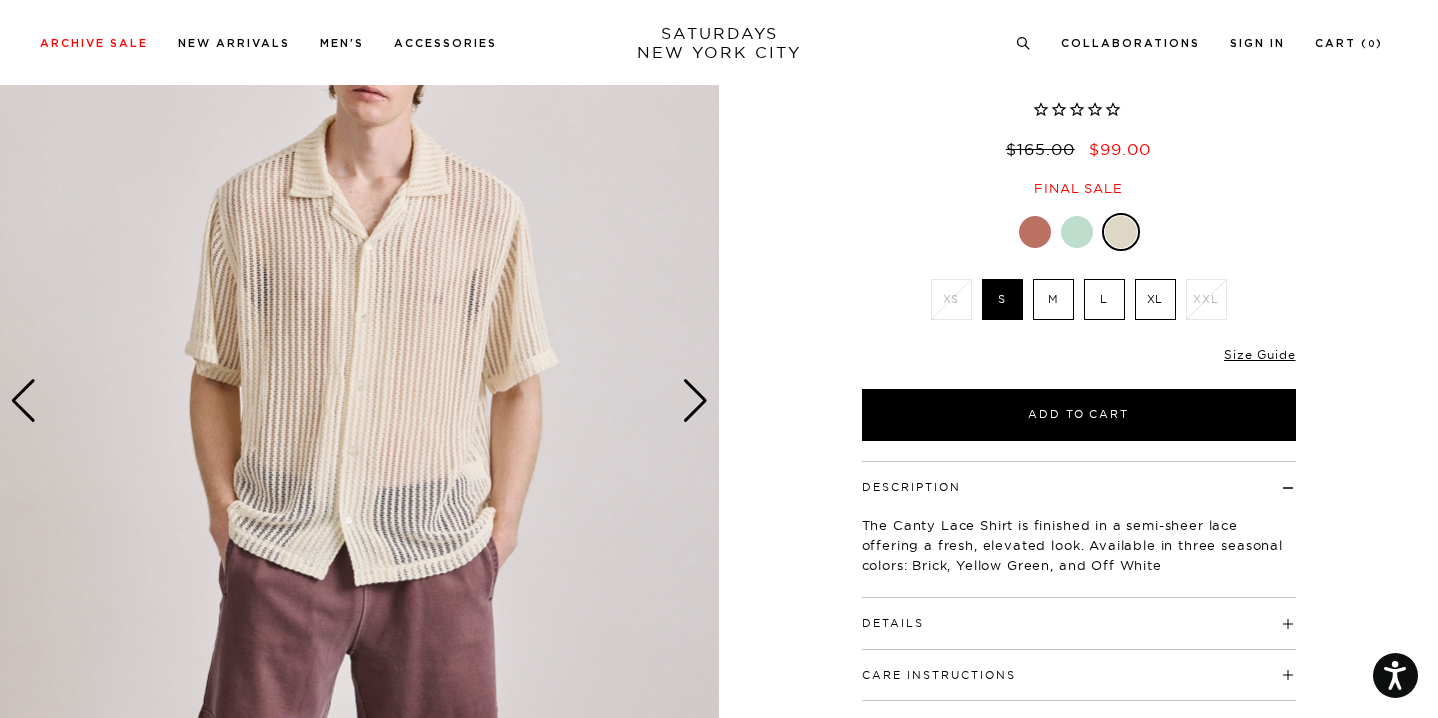 click at bounding box center [695, 401] 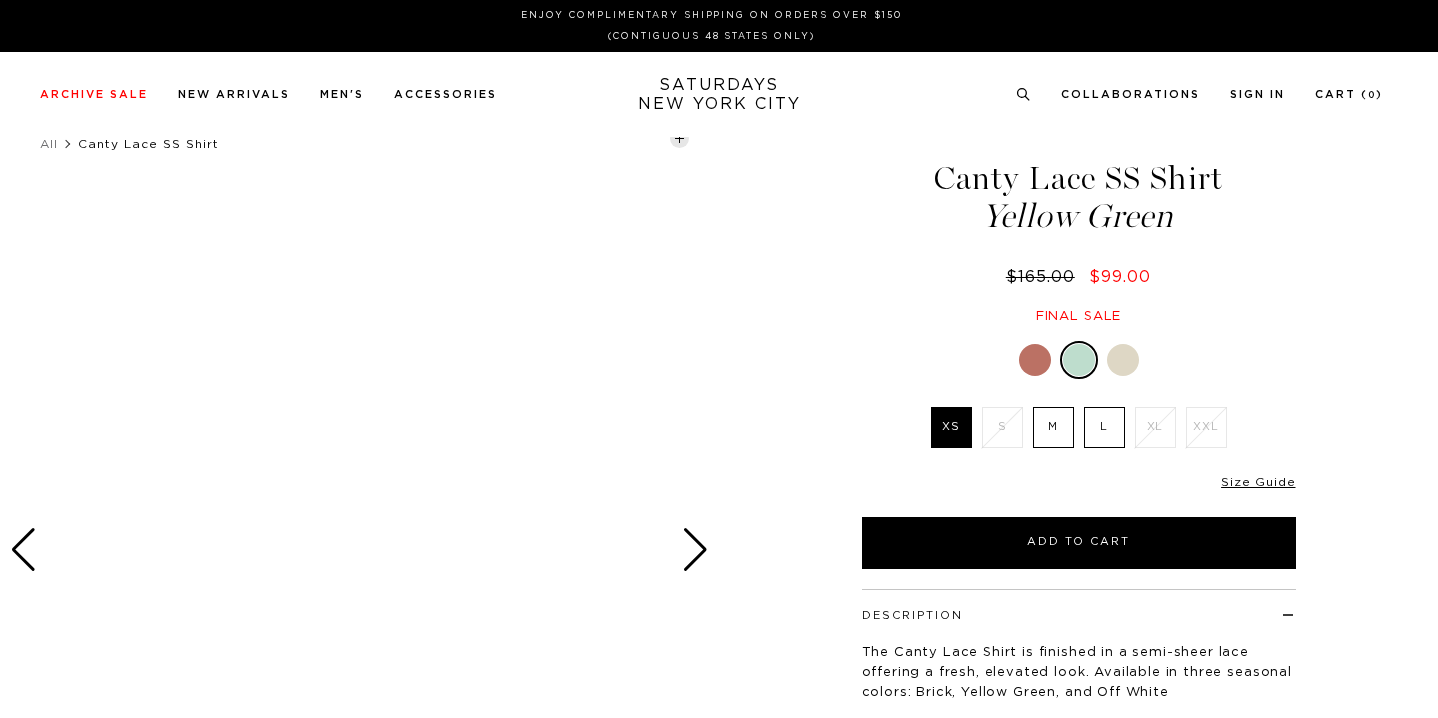 scroll, scrollTop: 0, scrollLeft: 0, axis: both 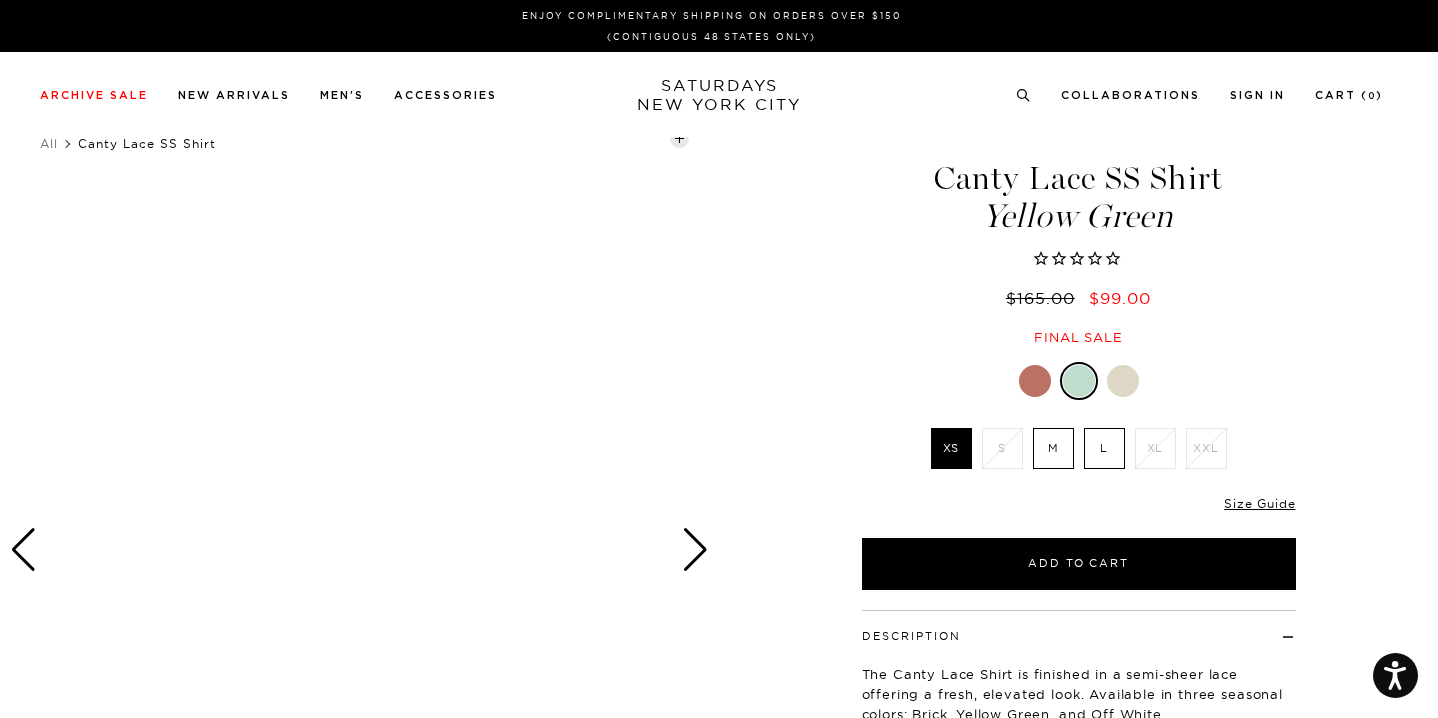 click at bounding box center (1035, 381) 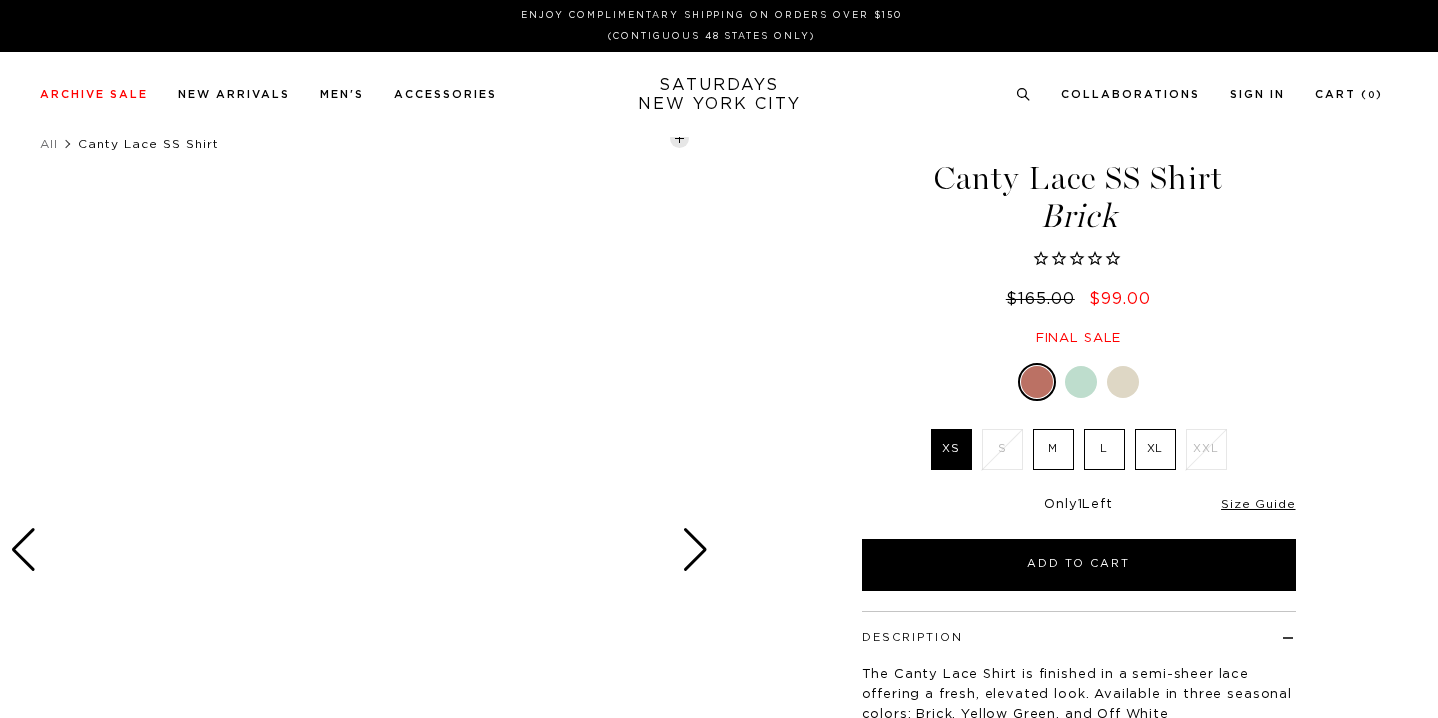 scroll, scrollTop: 0, scrollLeft: 0, axis: both 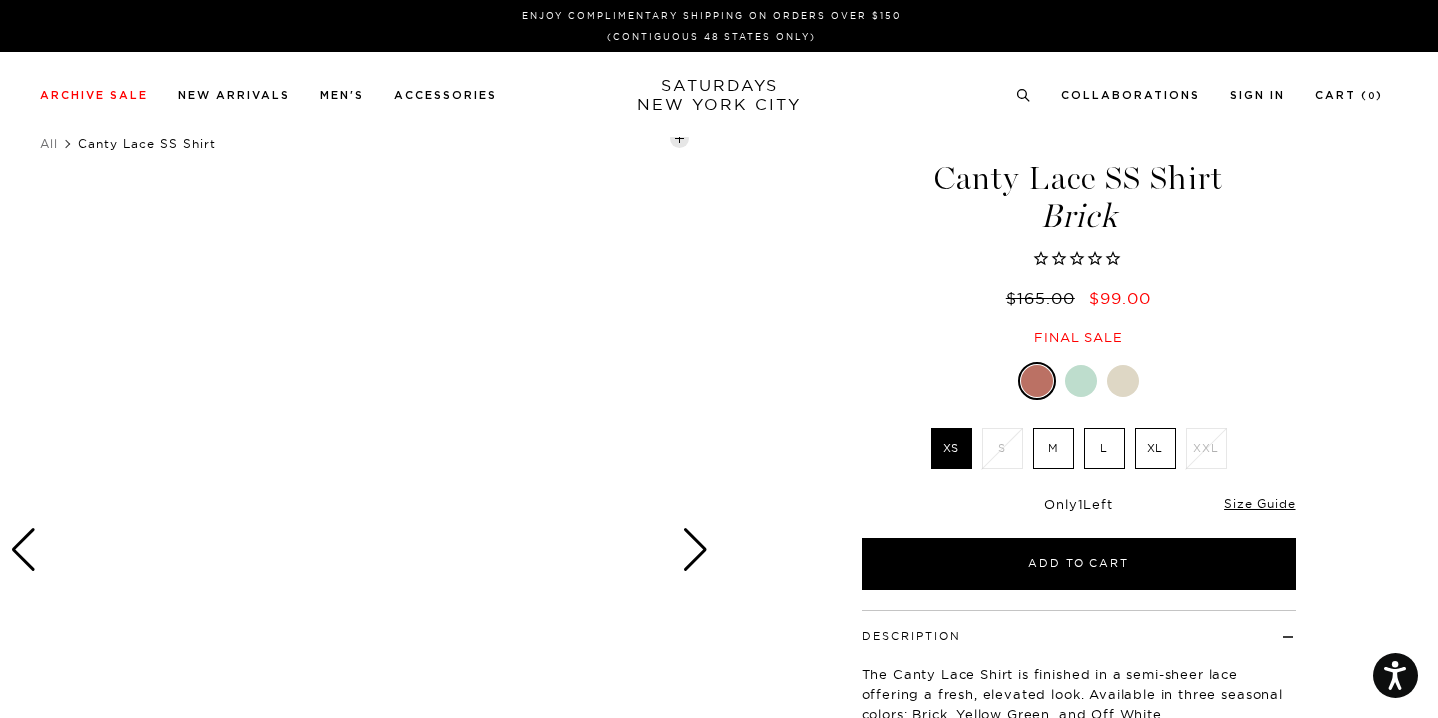 click at bounding box center (1081, 381) 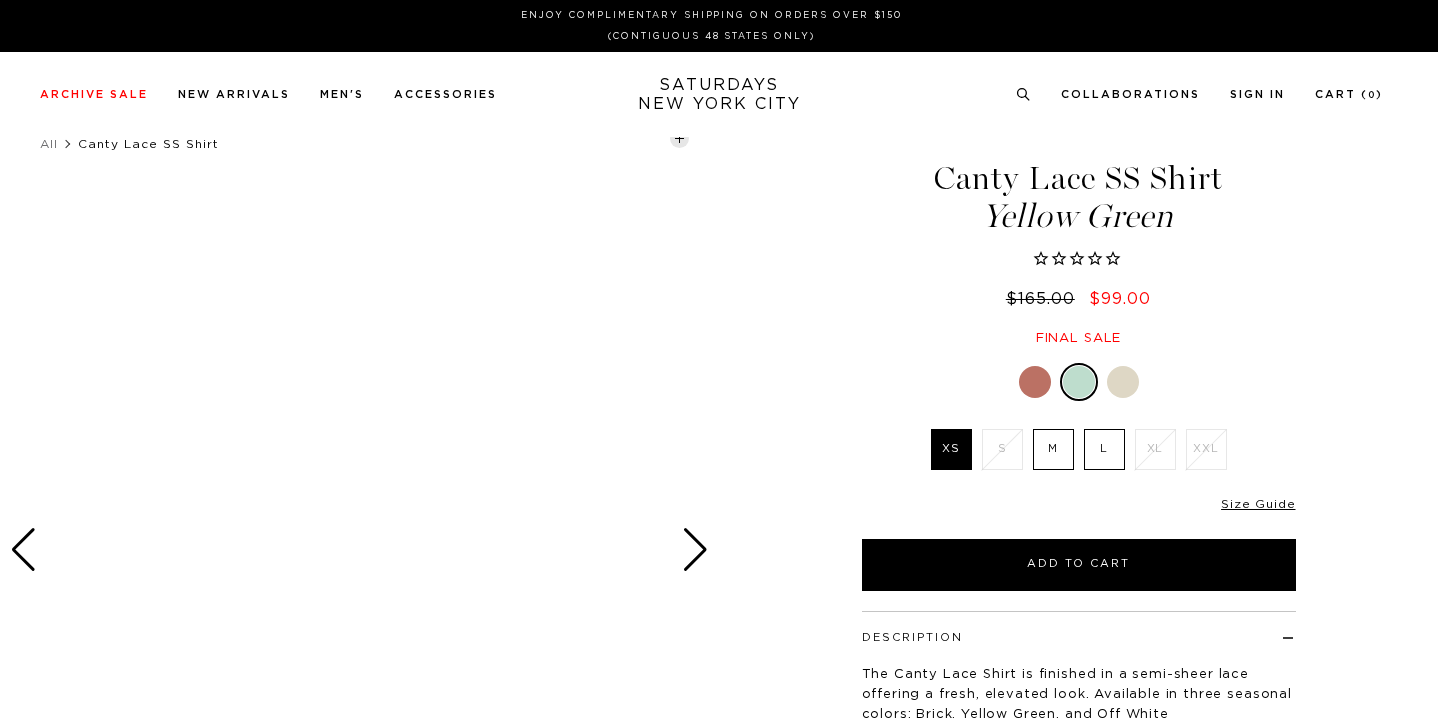scroll, scrollTop: 0, scrollLeft: 0, axis: both 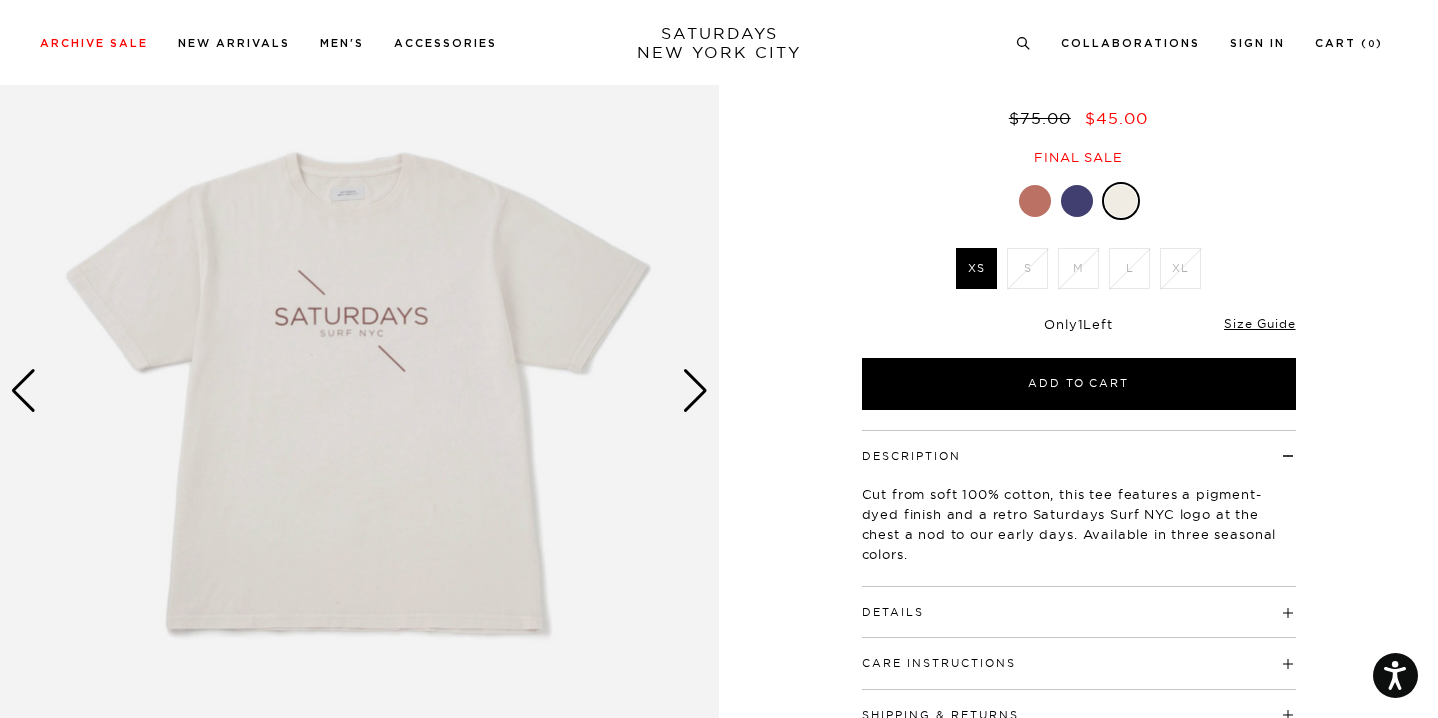 click at bounding box center (695, 391) 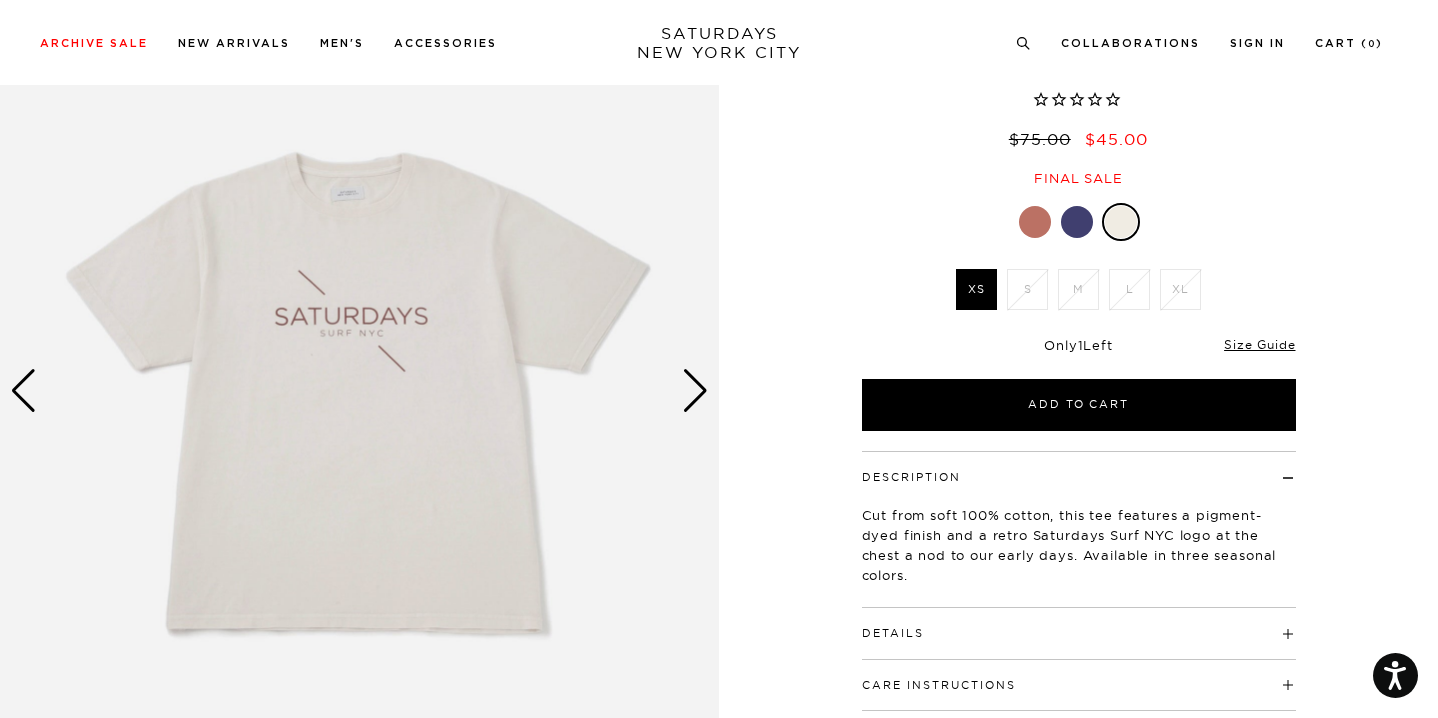 click at bounding box center (695, 391) 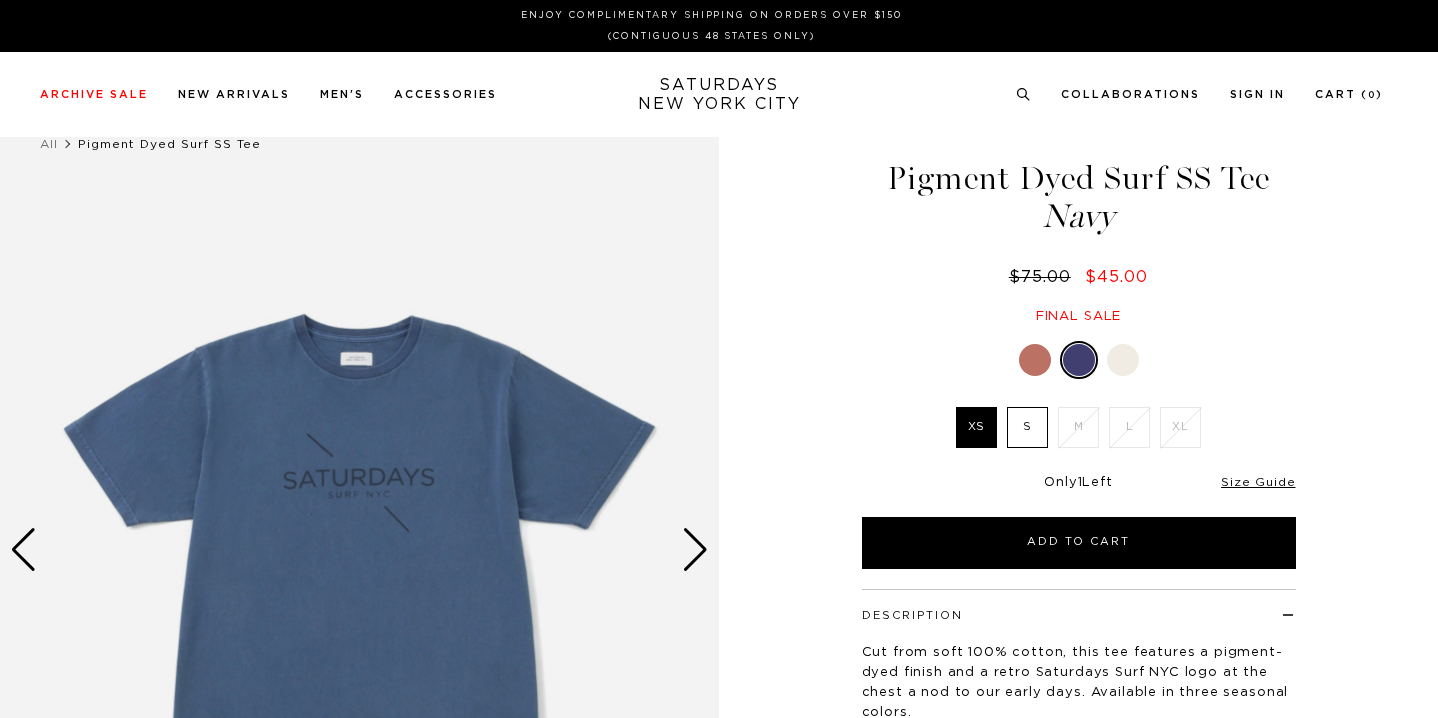 scroll, scrollTop: 0, scrollLeft: 0, axis: both 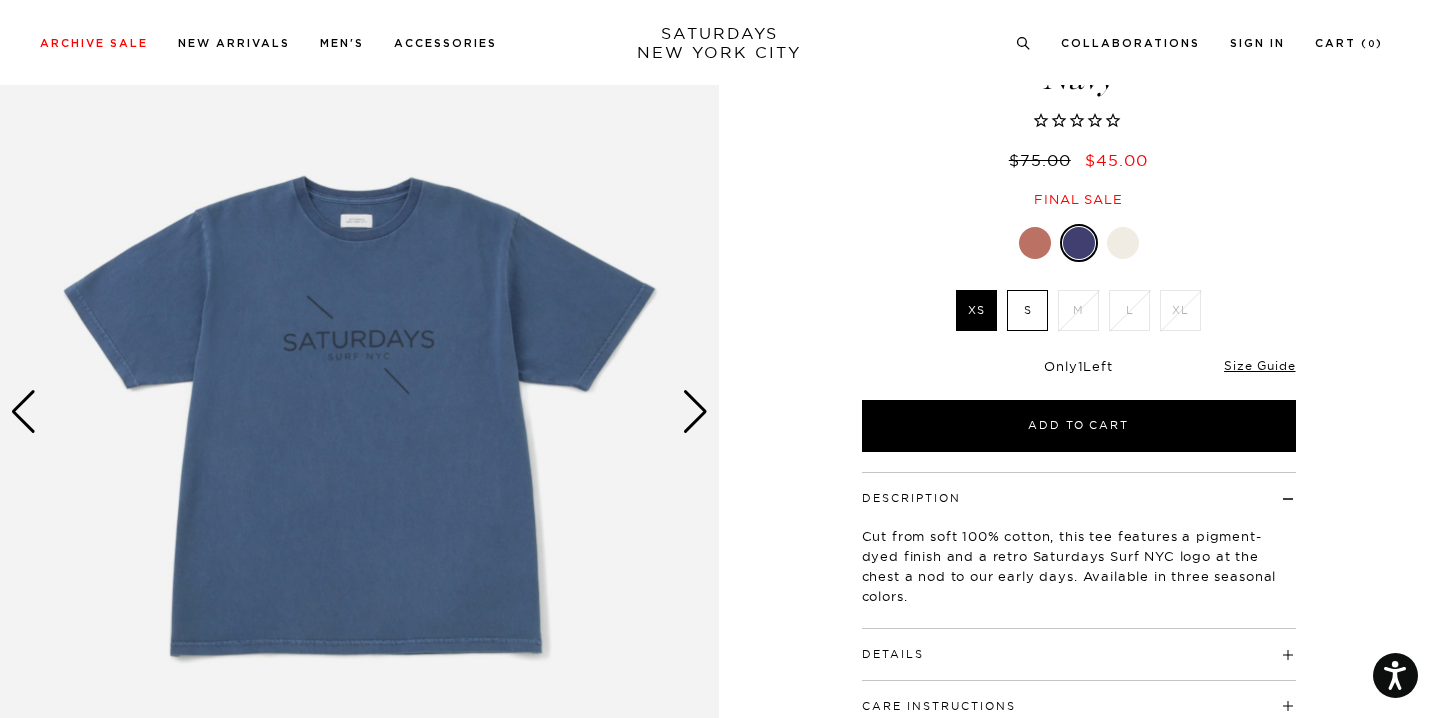 click on "Details" at bounding box center (1079, 645) 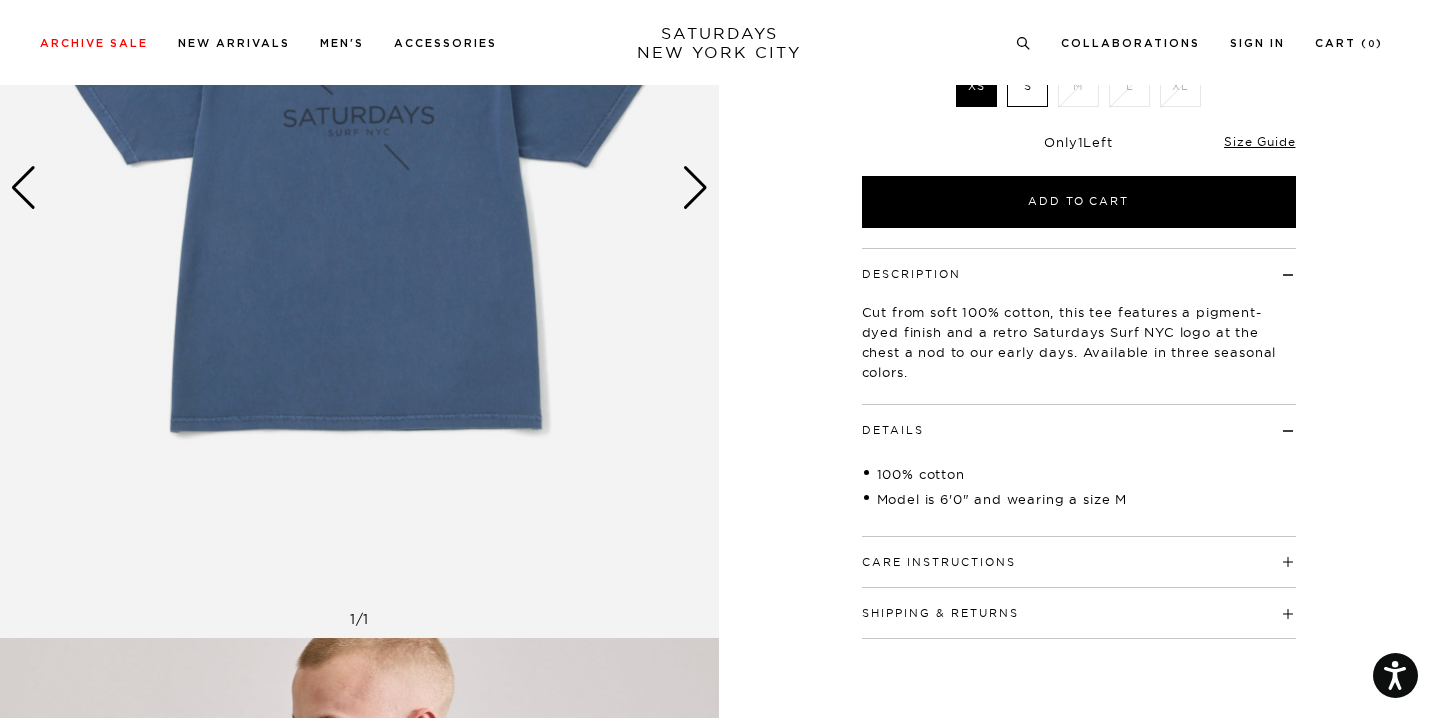 scroll, scrollTop: 360, scrollLeft: 0, axis: vertical 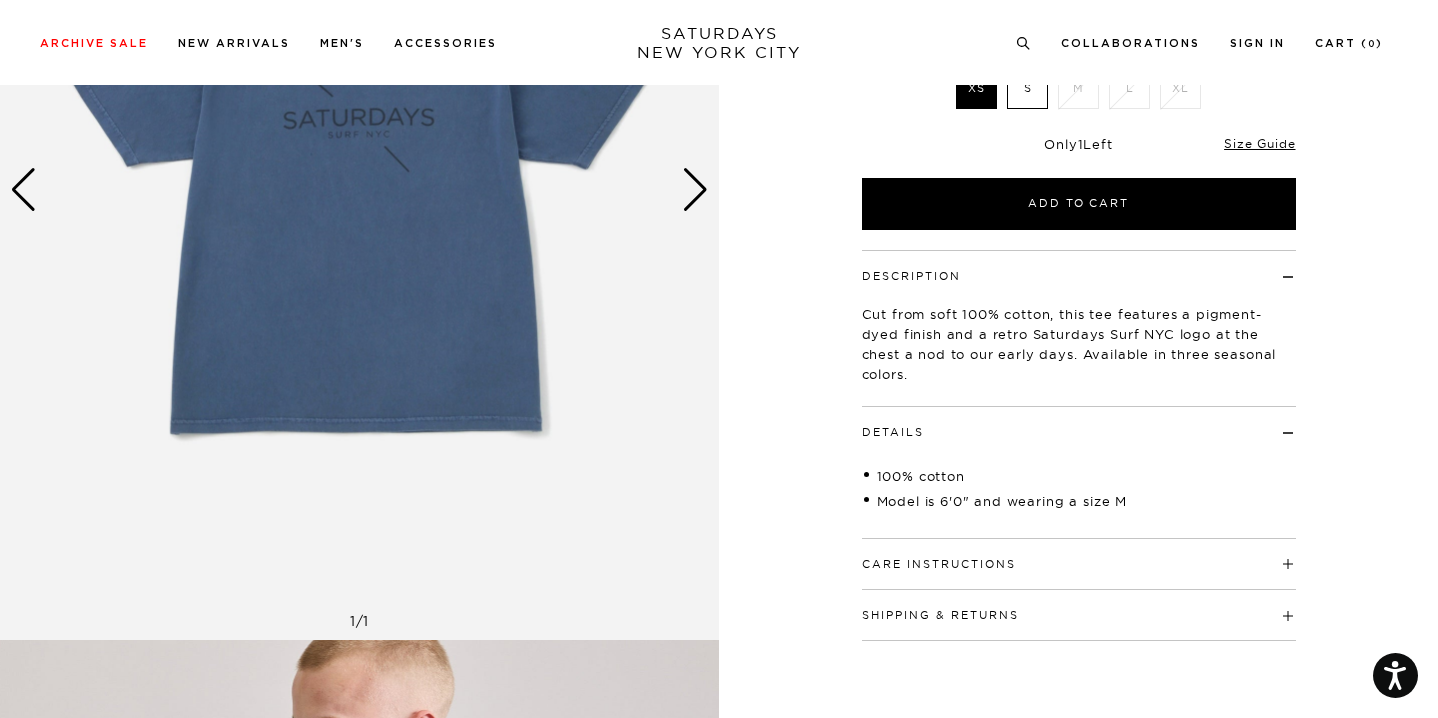 click on "Care Instructions
Machine wash cold Do not bleach Do not tumble dry Lay flat to dry or hang dry High iron if needed Do not iron on any decoration Iron inside out for best results wash separately for best results Wash inside out for best results" at bounding box center (1079, 564) 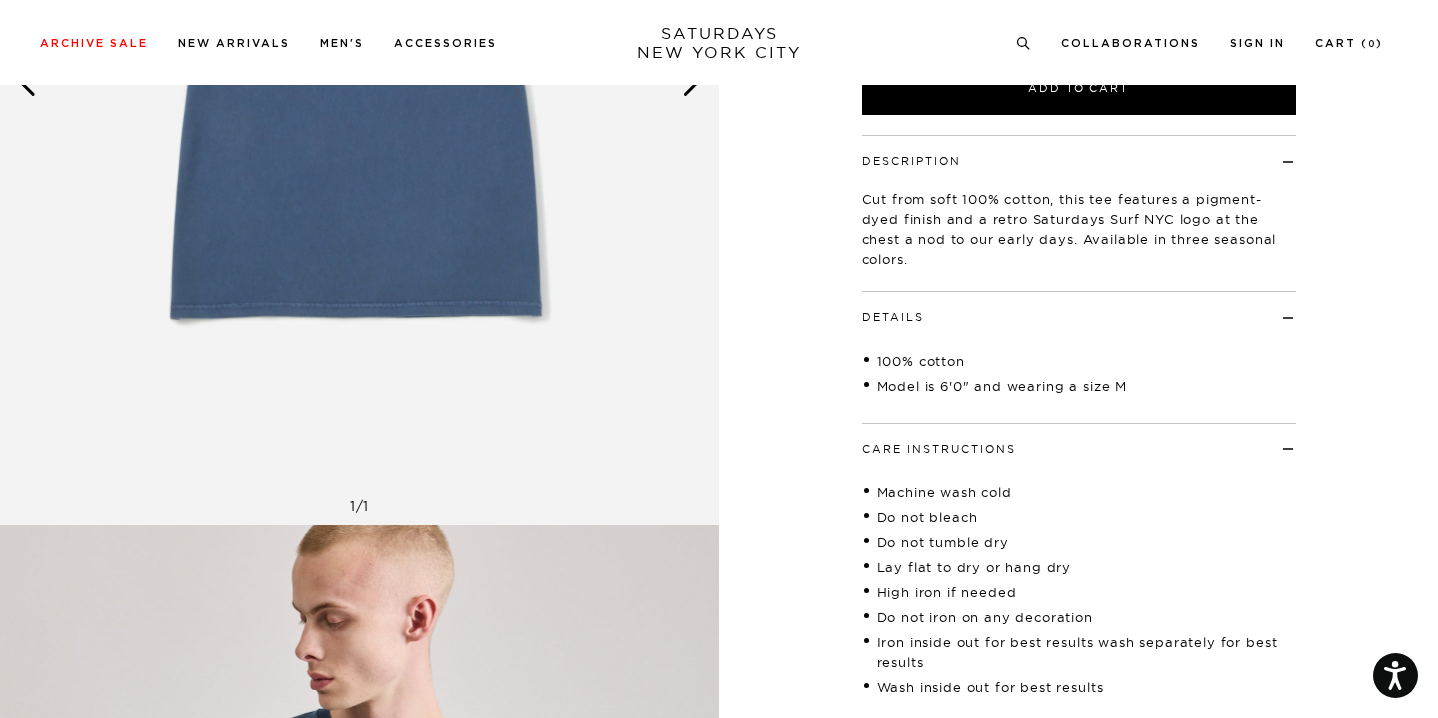 scroll, scrollTop: 524, scrollLeft: 1, axis: both 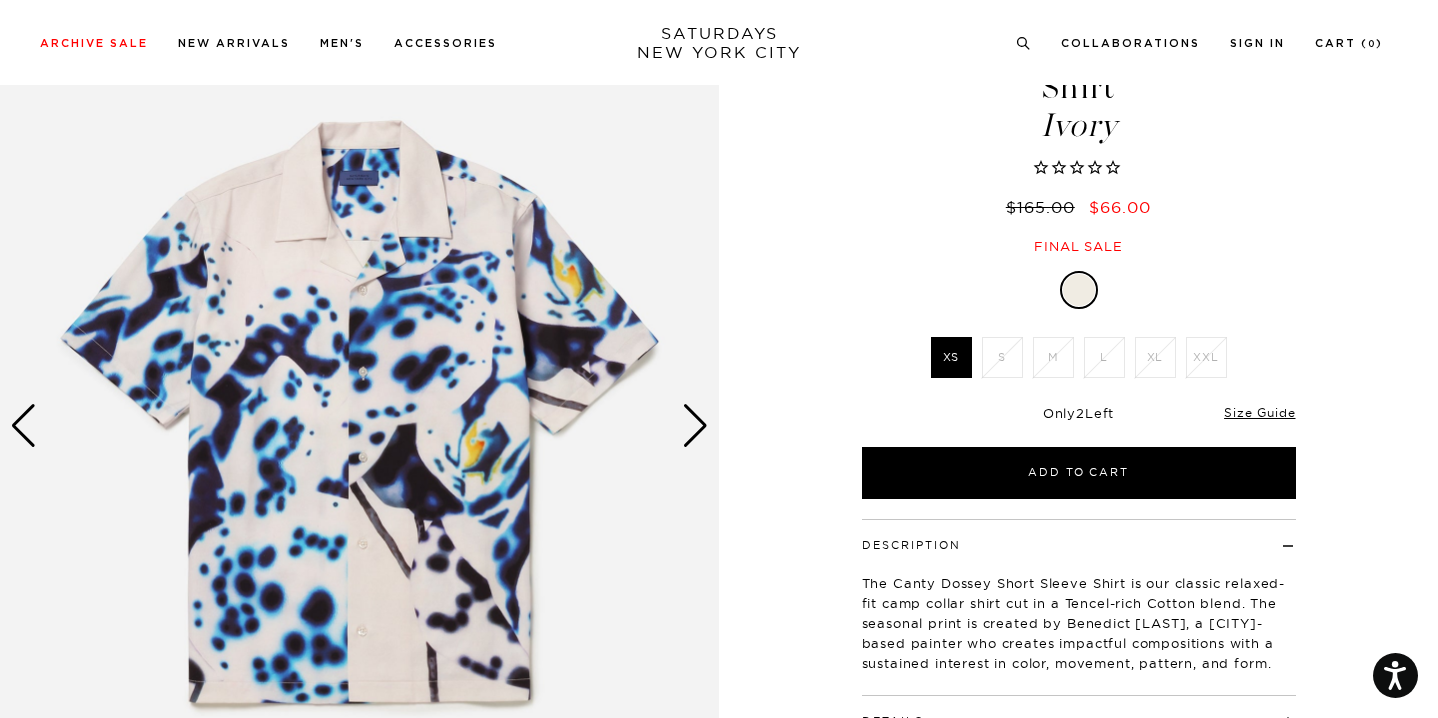 click at bounding box center (695, 426) 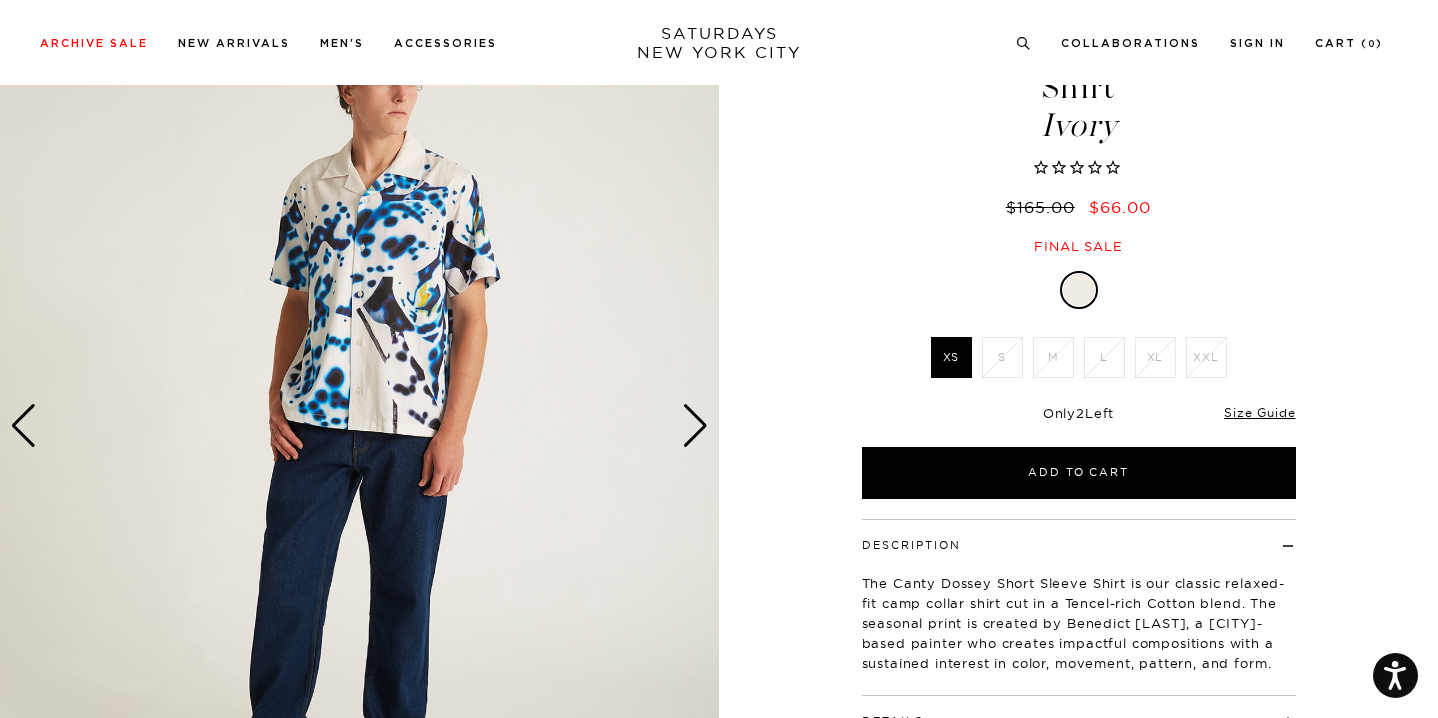click at bounding box center [695, 426] 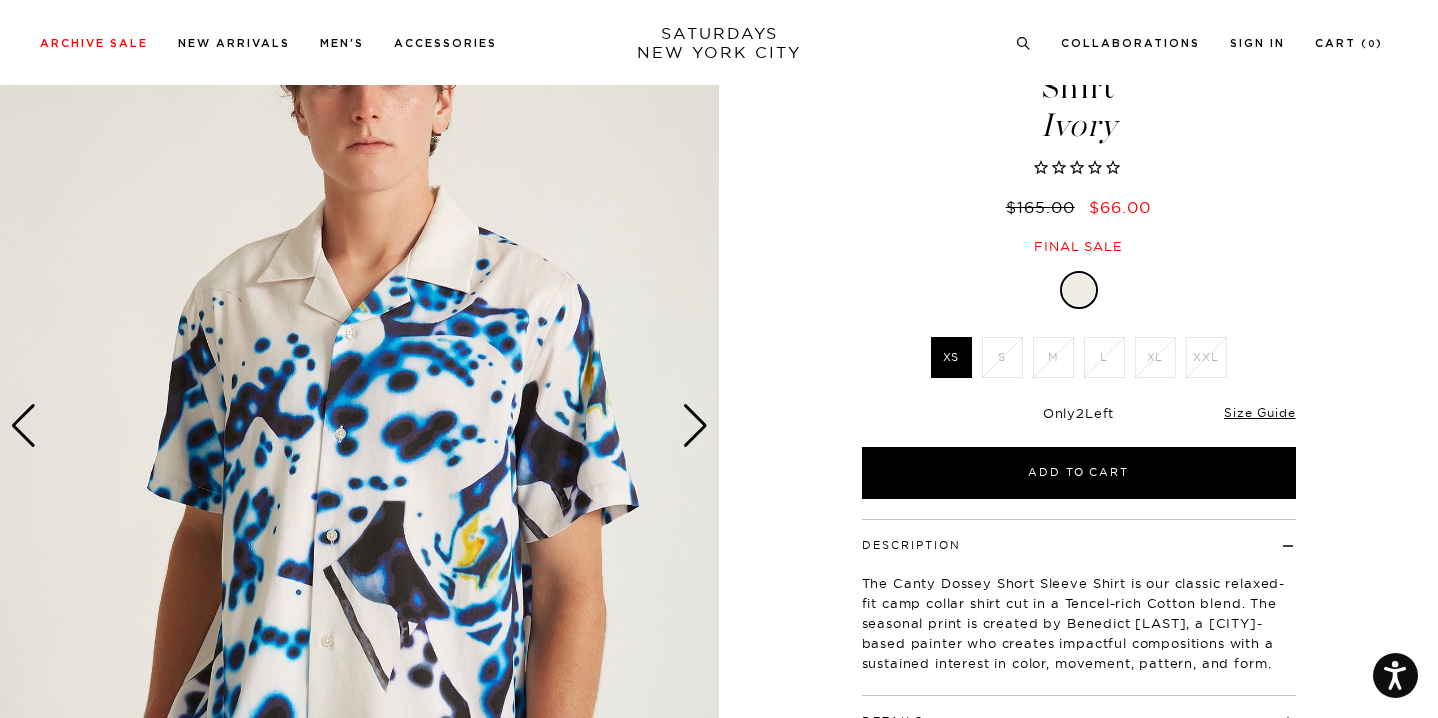 scroll, scrollTop: 124, scrollLeft: 0, axis: vertical 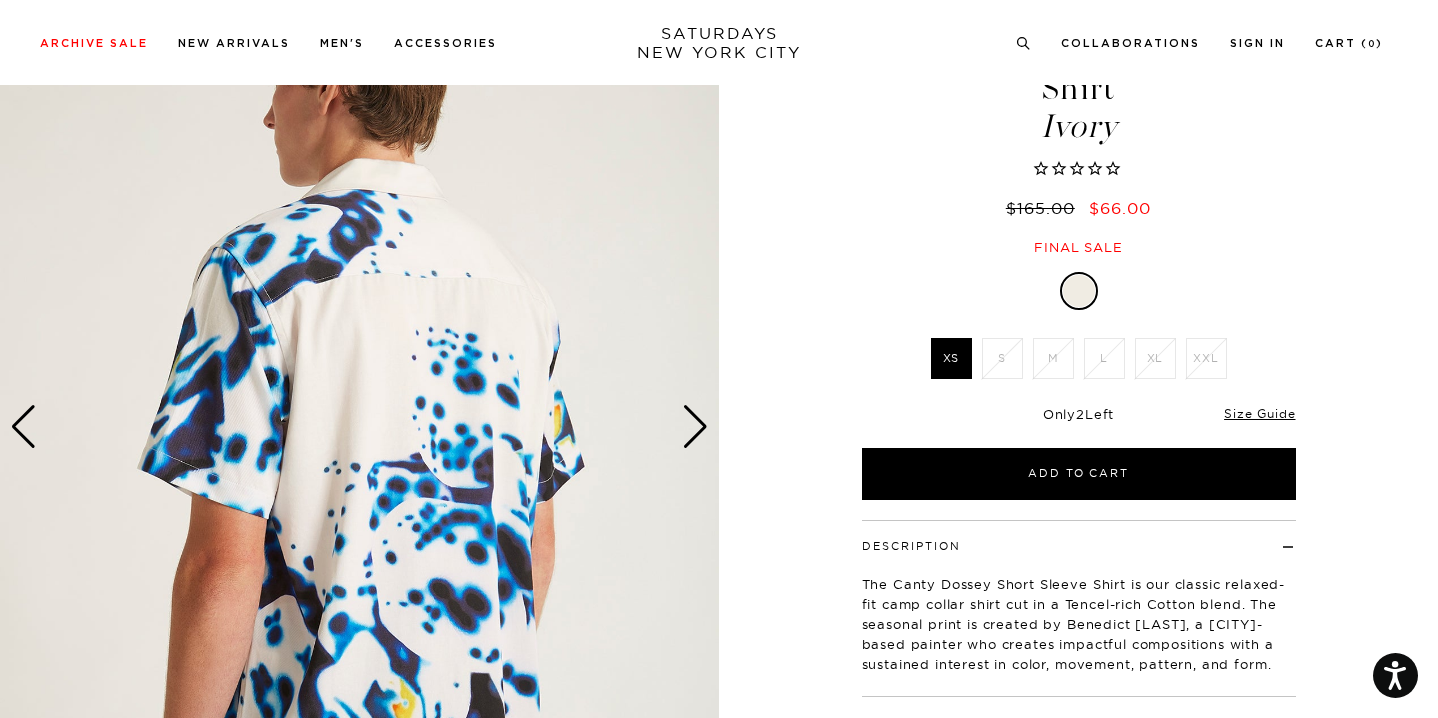 click at bounding box center [695, 427] 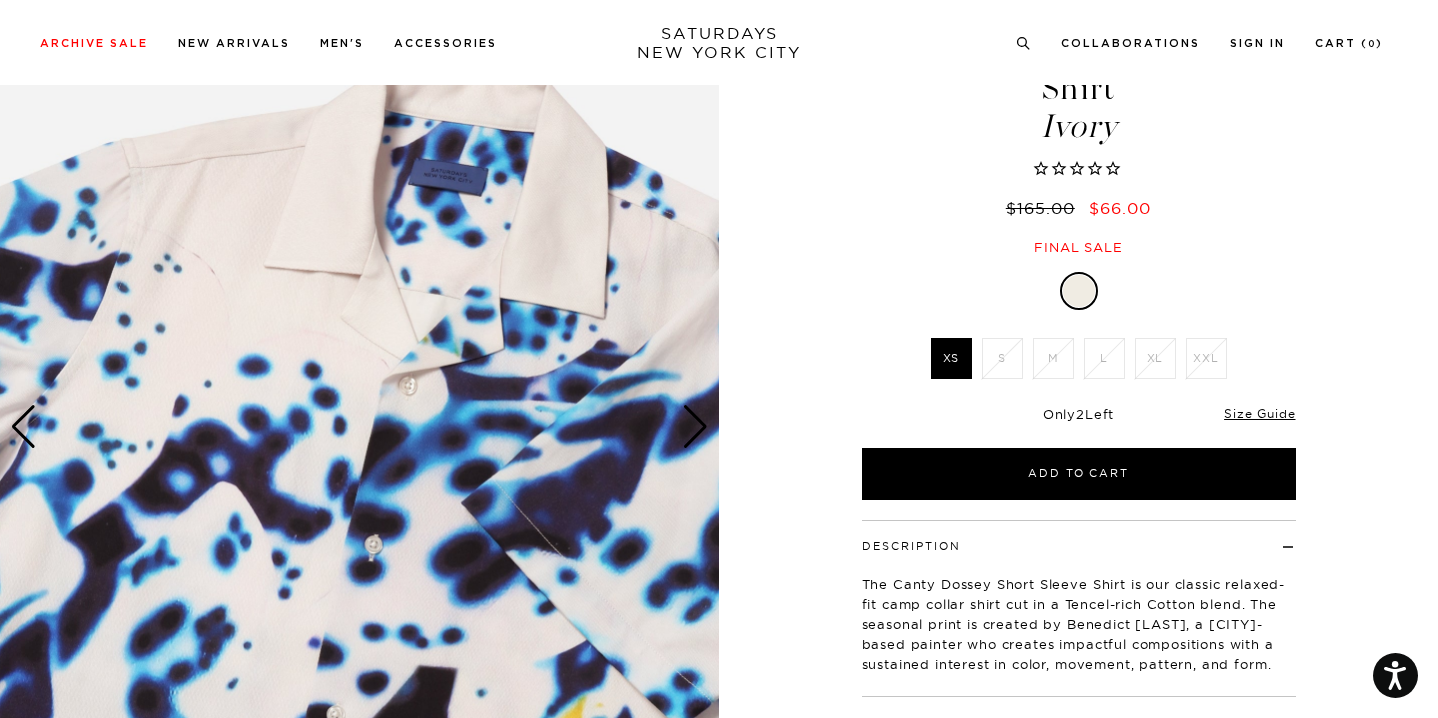 click at bounding box center [695, 427] 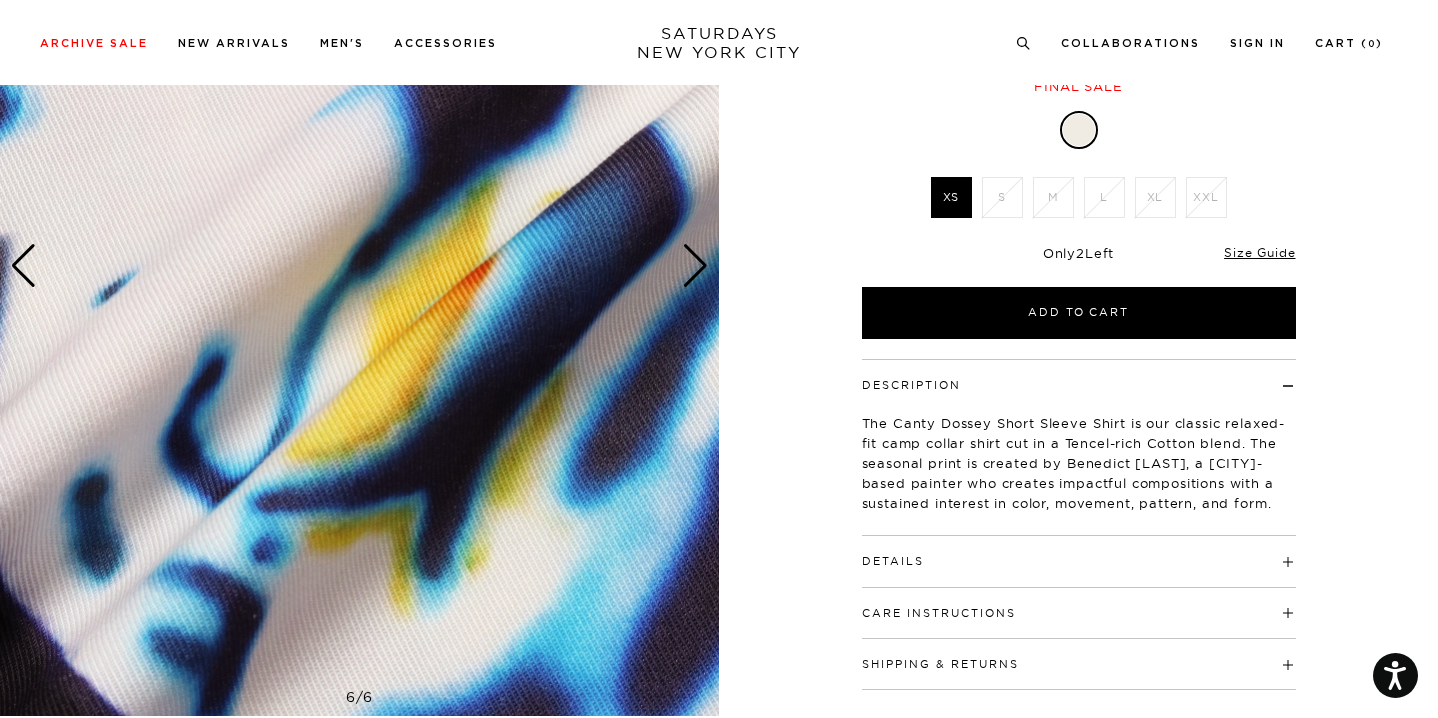 scroll, scrollTop: 317, scrollLeft: 0, axis: vertical 